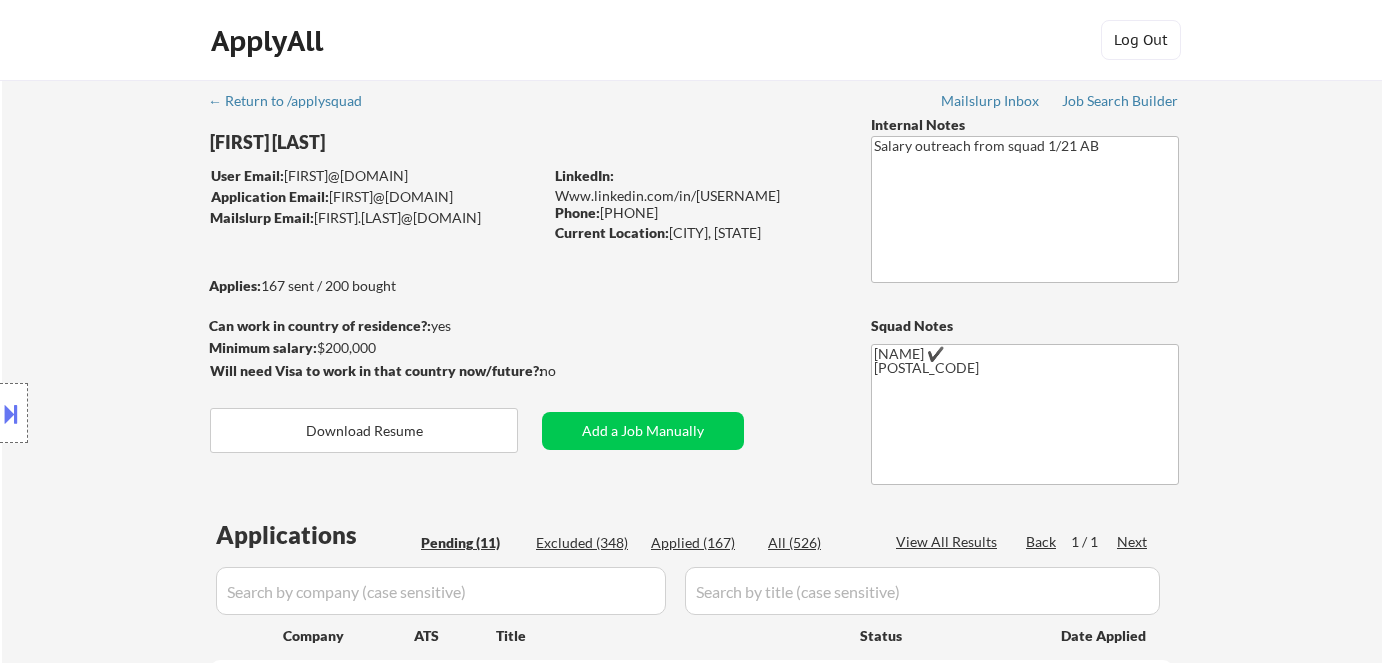 select on ""pending"" 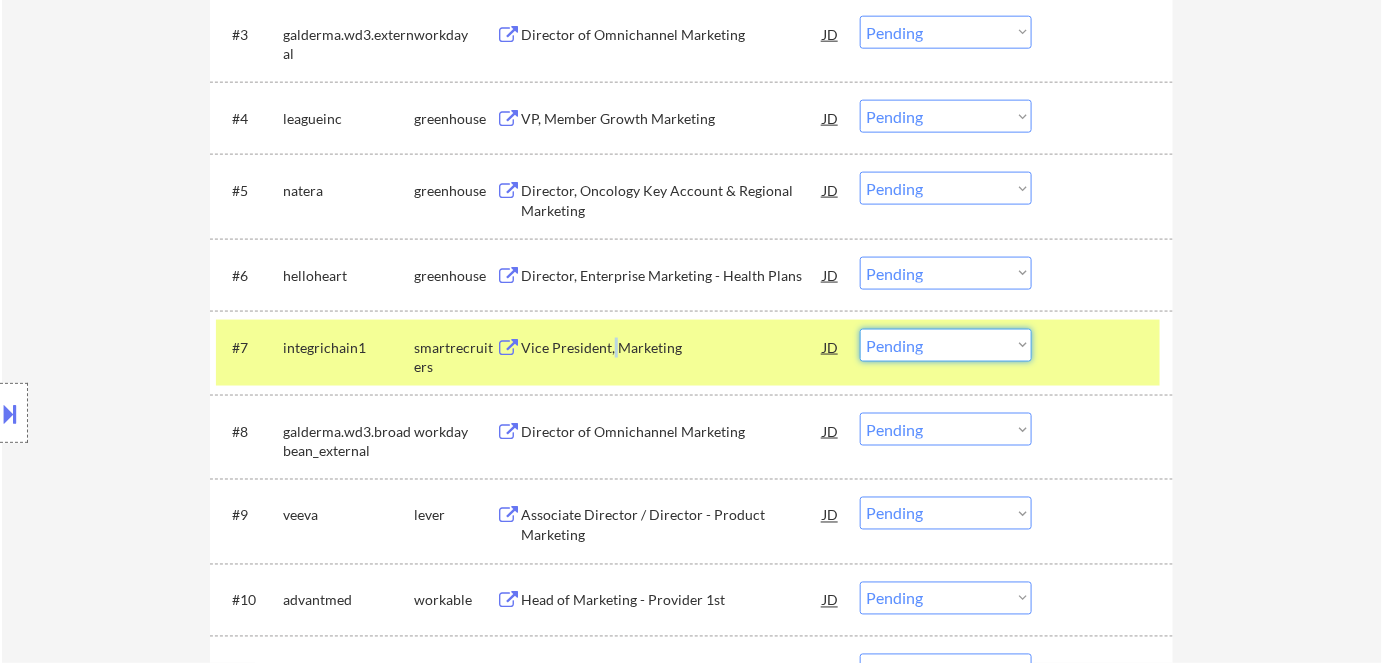 scroll, scrollTop: 818, scrollLeft: 0, axis: vertical 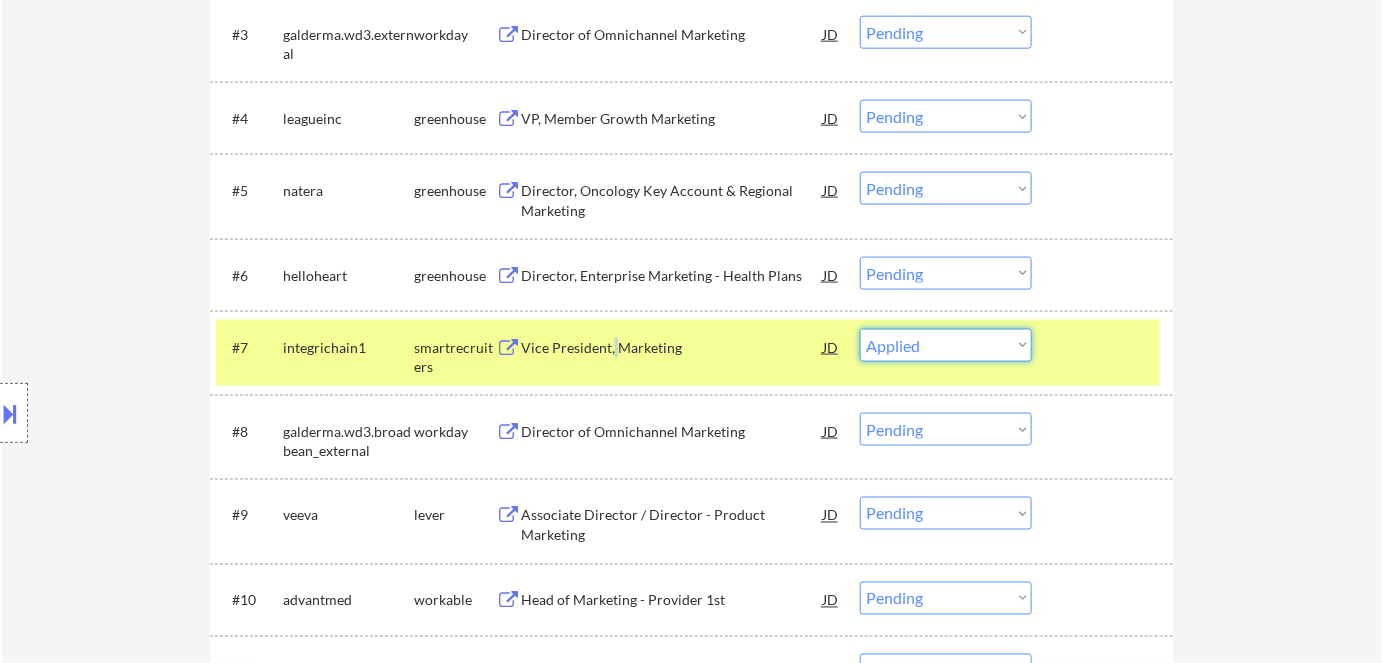 click on "Choose an option... Pending Applied Excluded (Questions) Excluded (Expired) Excluded (Location) Excluded (Bad Match) Excluded (Blocklist) Excluded (Salary) Excluded (Other)" at bounding box center [946, 345] 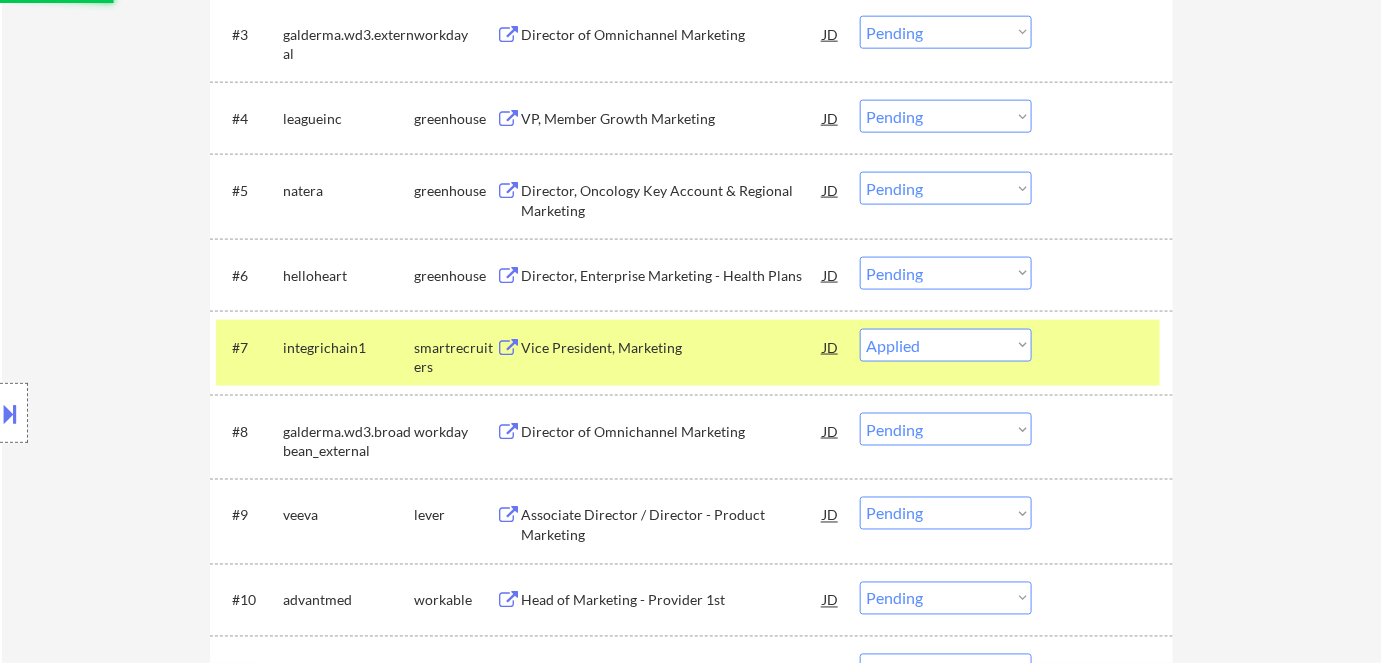 click on "Director, Enterprise Marketing - Health Plans" at bounding box center [672, 276] 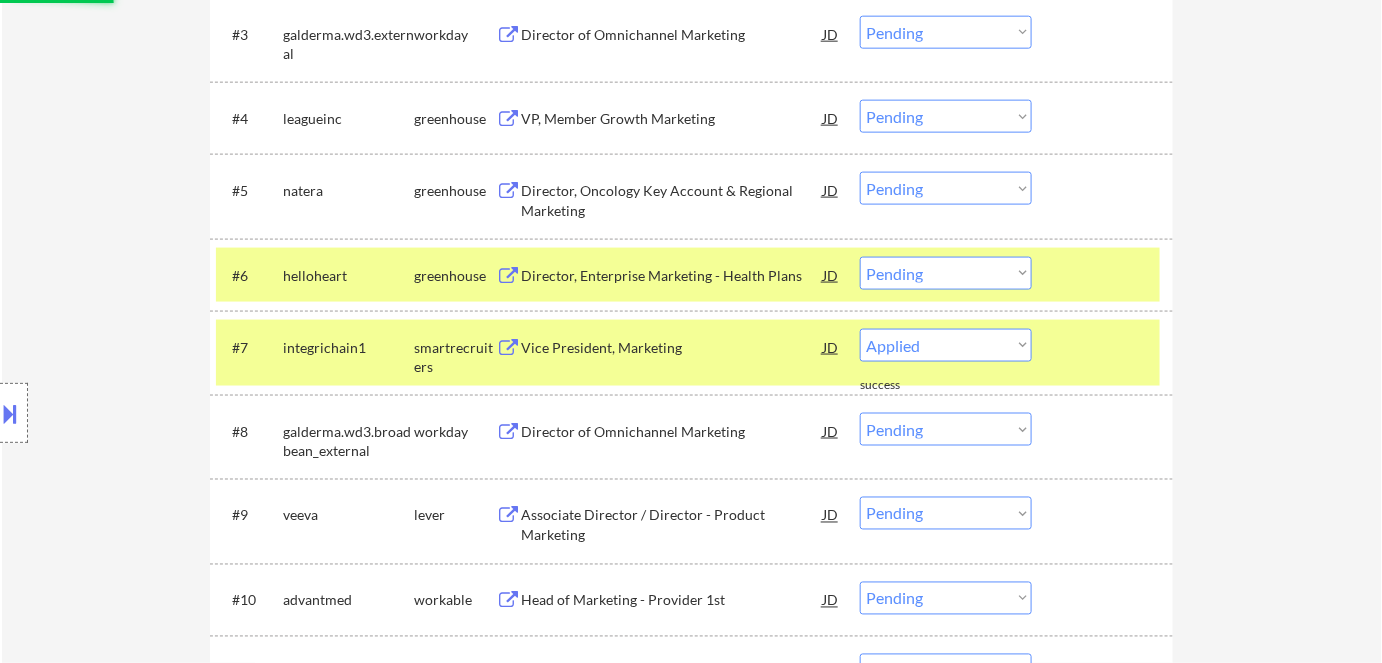 select on ""pending"" 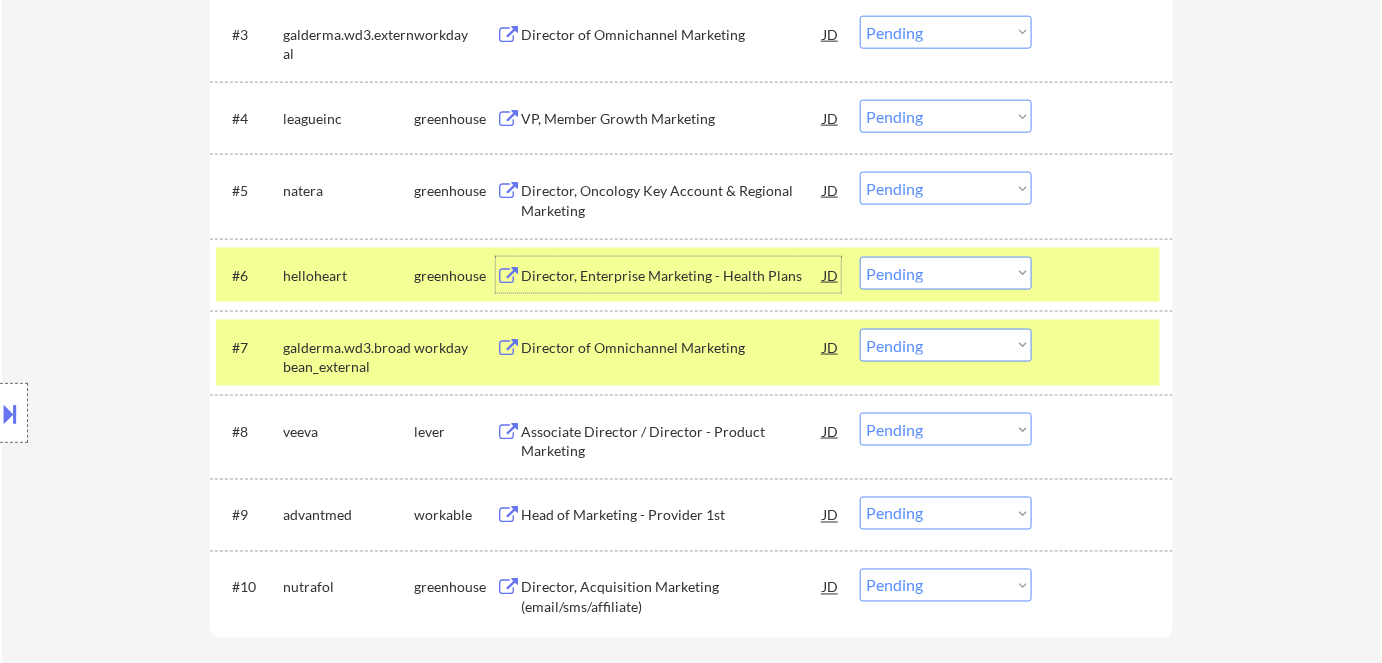 click on "Choose an option... Pending Applied Excluded (Questions) Excluded (Expired) Excluded (Location) Excluded (Bad Match) Excluded (Blocklist) Excluded (Salary) Excluded (Other)" at bounding box center (946, 273) 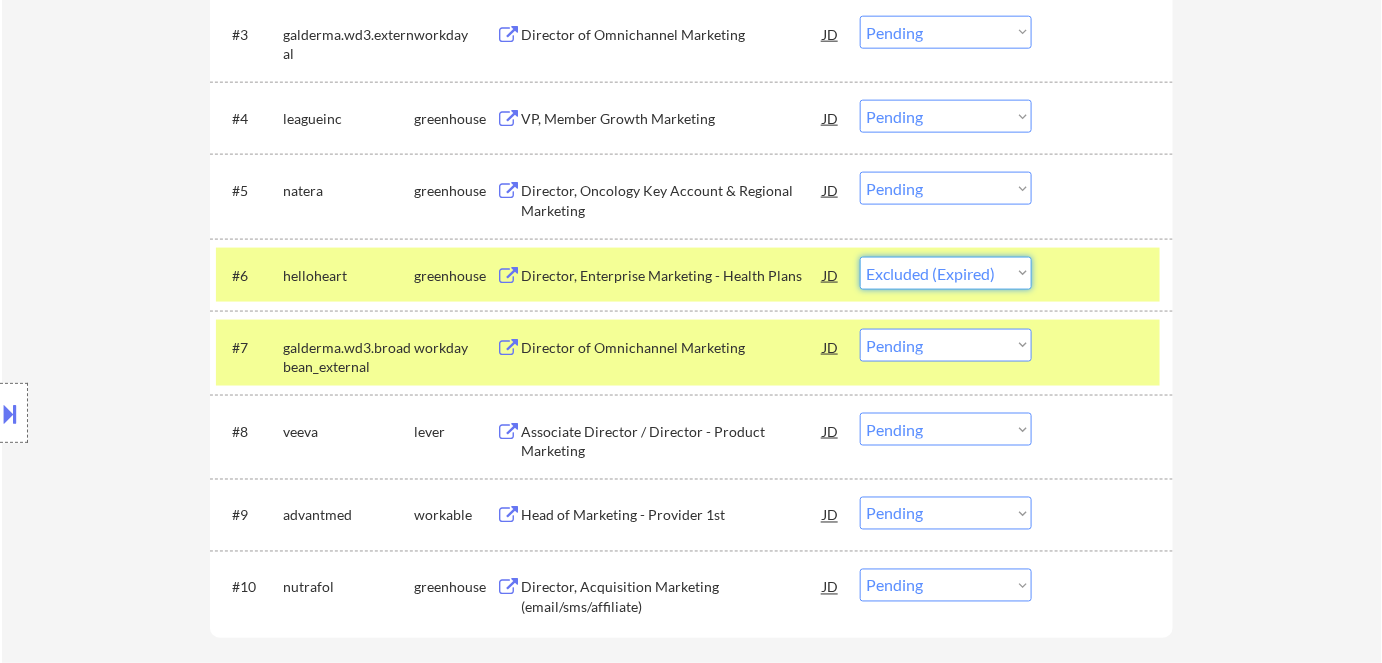 click on "Choose an option... Pending Applied Excluded (Questions) Excluded (Expired) Excluded (Location) Excluded (Bad Match) Excluded (Blocklist) Excluded (Salary) Excluded (Other)" at bounding box center (946, 273) 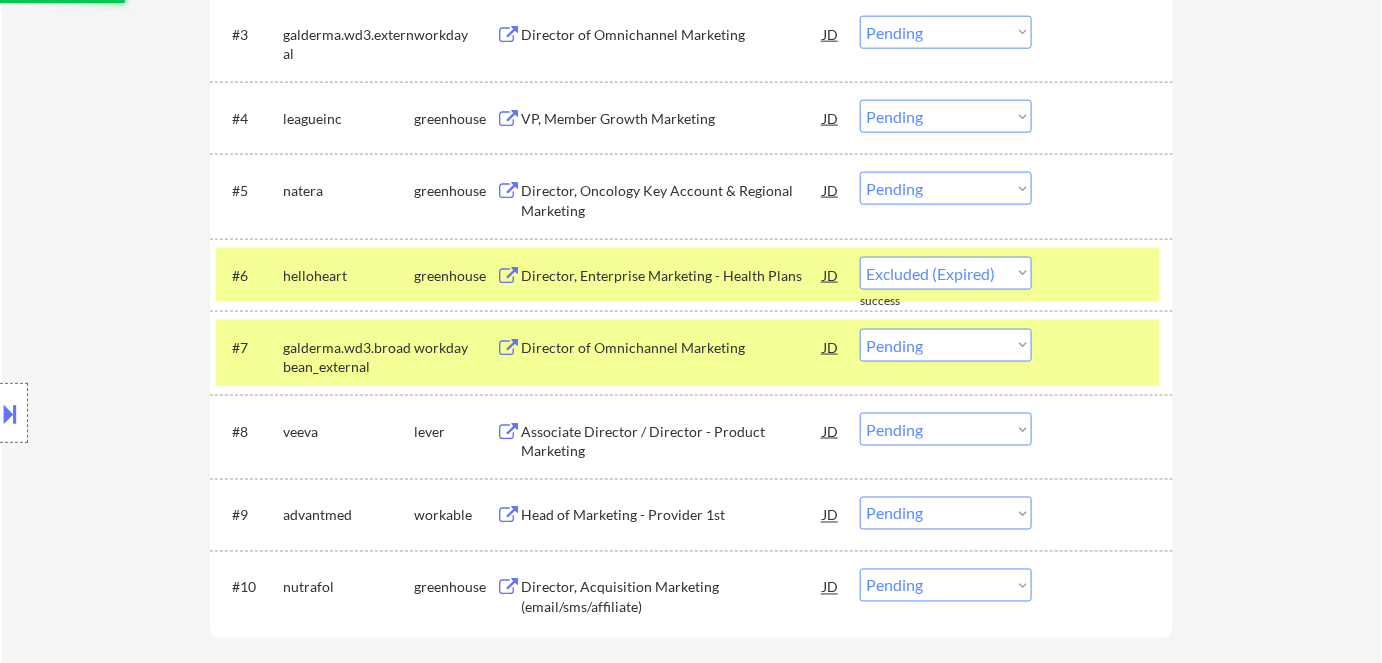 select on ""pending"" 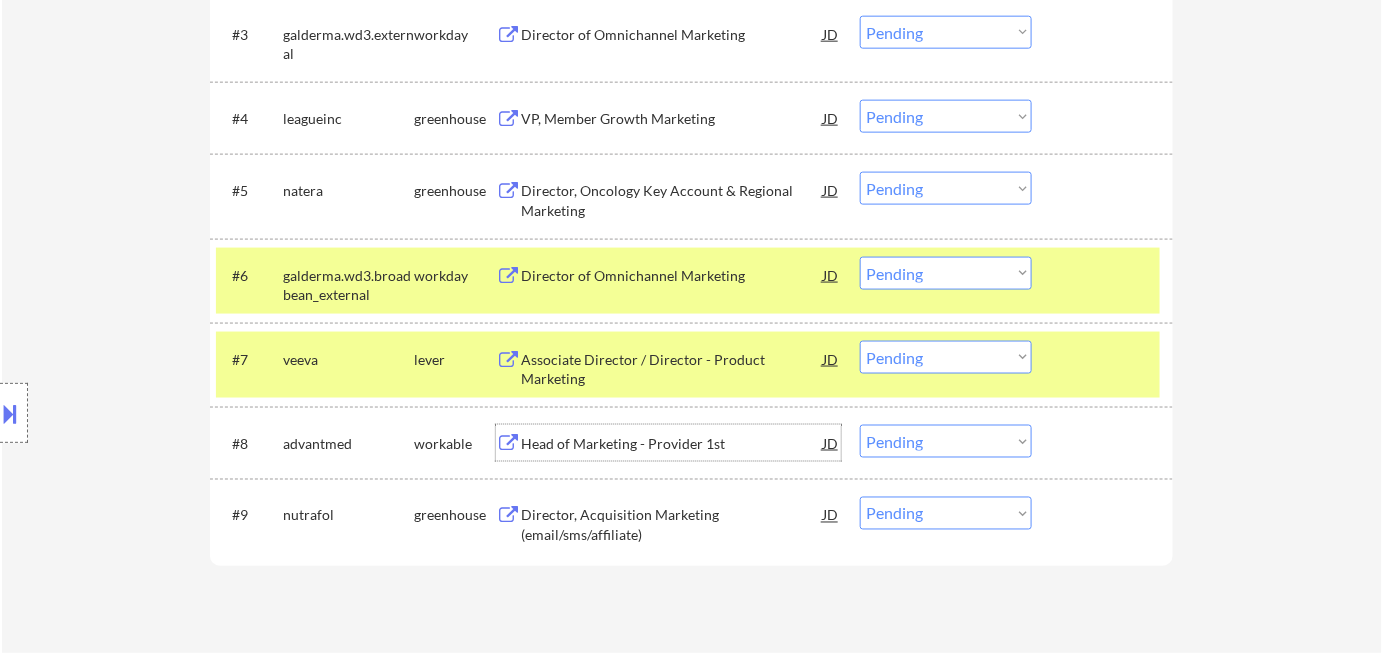 click on "Head of Marketing - Provider 1st" at bounding box center [672, 443] 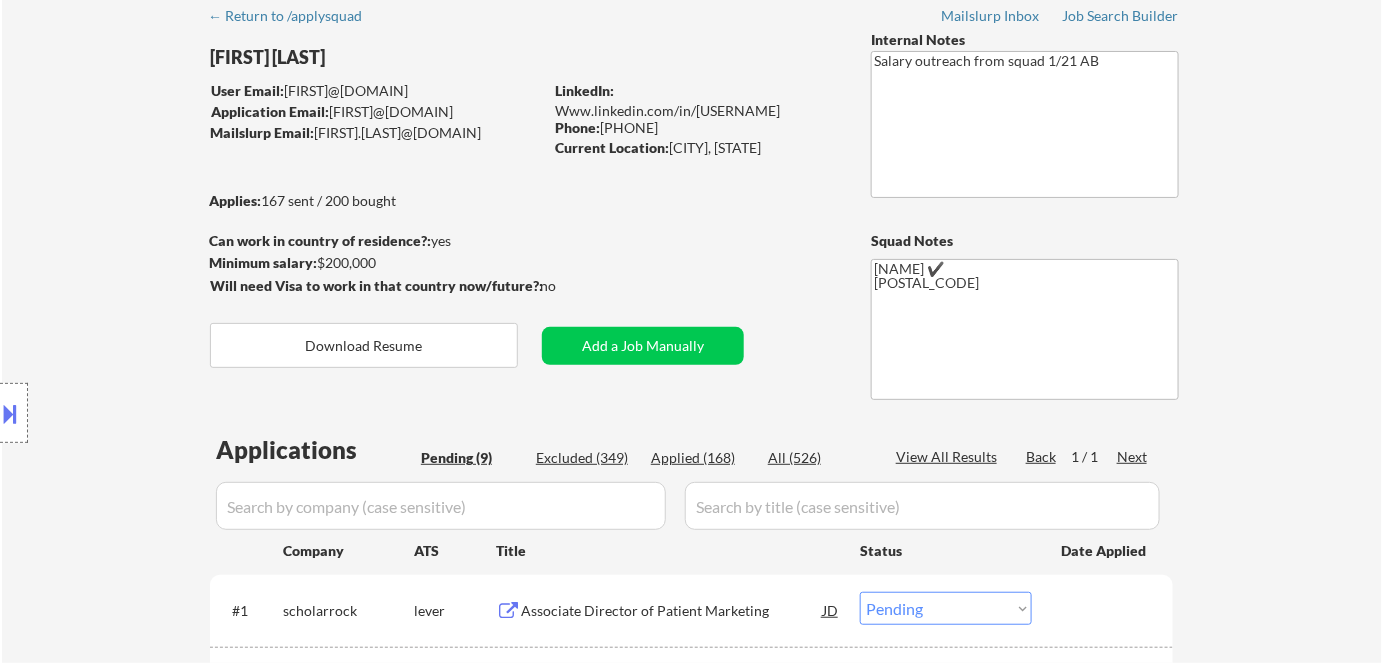 scroll, scrollTop: 0, scrollLeft: 0, axis: both 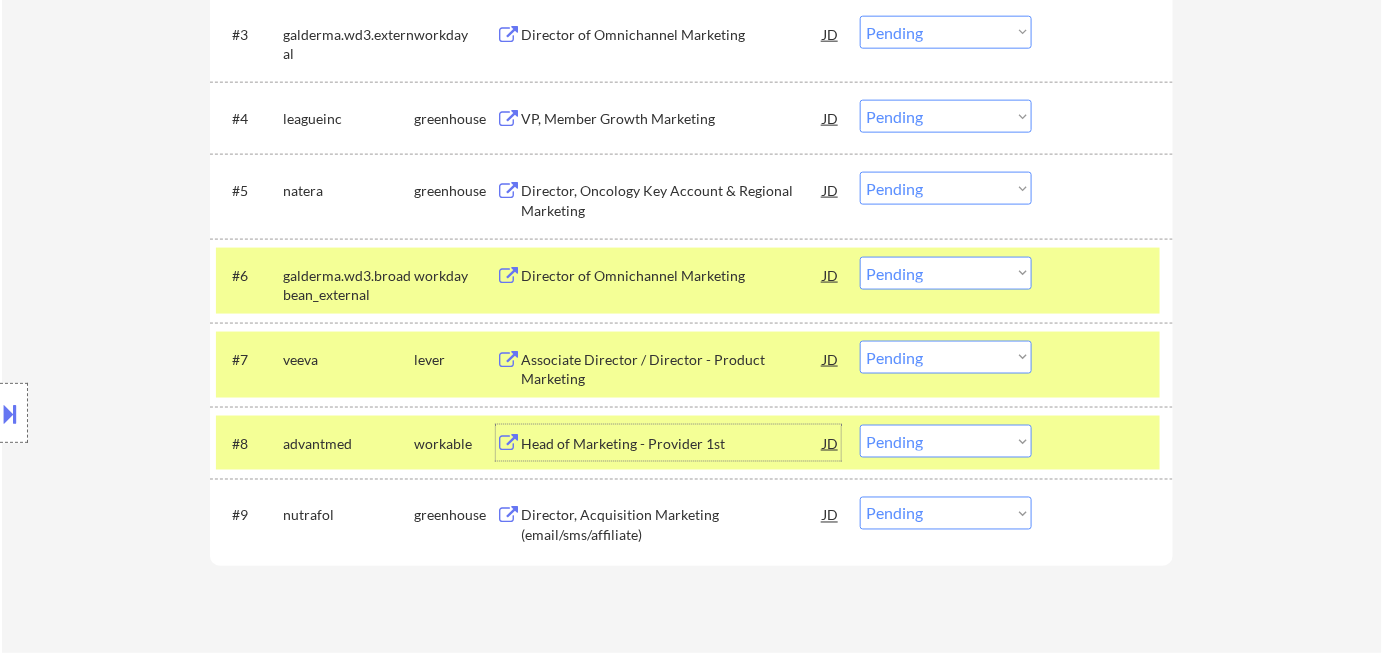 click on "Choose an option... Pending Applied Excluded (Questions) Excluded (Expired) Excluded (Location) Excluded (Bad Match) Excluded (Blocklist) Excluded (Salary) Excluded (Other)" at bounding box center [946, 441] 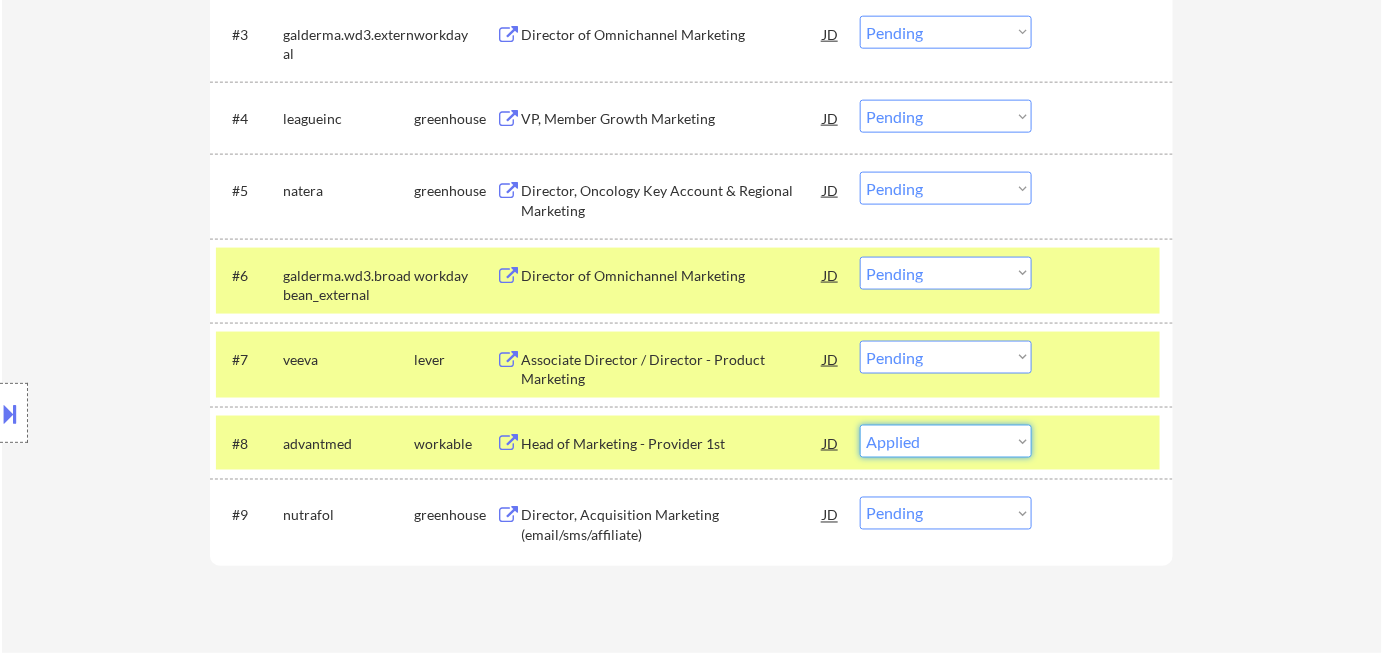 click on "Choose an option... Pending Applied Excluded (Questions) Excluded (Expired) Excluded (Location) Excluded (Bad Match) Excluded (Blocklist) Excluded (Salary) Excluded (Other)" at bounding box center [946, 441] 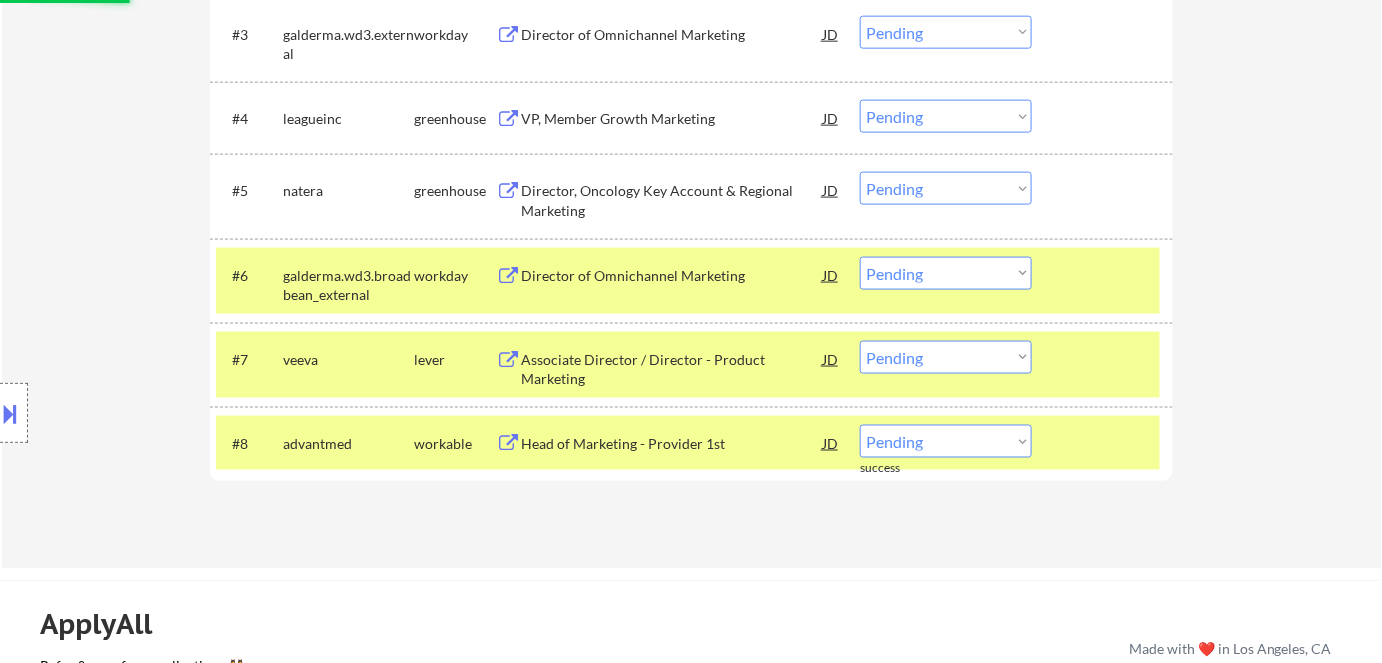 click on "Applications Pending (9) Excluded (349) Applied (168) All (526) View All Results Back 1 / 1
Next Company ATS Title Status Date Applied #1 scholarrock lever Associate Director of Patient Marketing JD Choose an option... Pending Applied Excluded (Questions) Excluded (Expired) Excluded (Location) Excluded (Bad Match) Excluded (Blocklist) Excluded (Salary) Excluded (Other) #2 amgen.wd1.careers workday Patient Access Marketing Associate Director - REMOTE  (Rare Disease) JD Choose an option... Pending Applied Excluded (Questions) Excluded (Expired) Excluded (Location) Excluded (Bad Match) Excluded (Blocklist) Excluded (Salary) Excluded (Other) #3 galderma.wd3.external workday Director of Omnichannel Marketing JD Choose an option... Pending Applied Excluded (Questions) Excluded (Expired) Excluded (Location) Excluded (Bad Match) Excluded (Blocklist) Excluded (Salary) Excluded (Other) #4 leagueinc greenhouse VP, Member Growth Marketing JD Choose an option... Pending Applied Excluded (Questions) Excluded (Expired) #5" at bounding box center (691, 115) 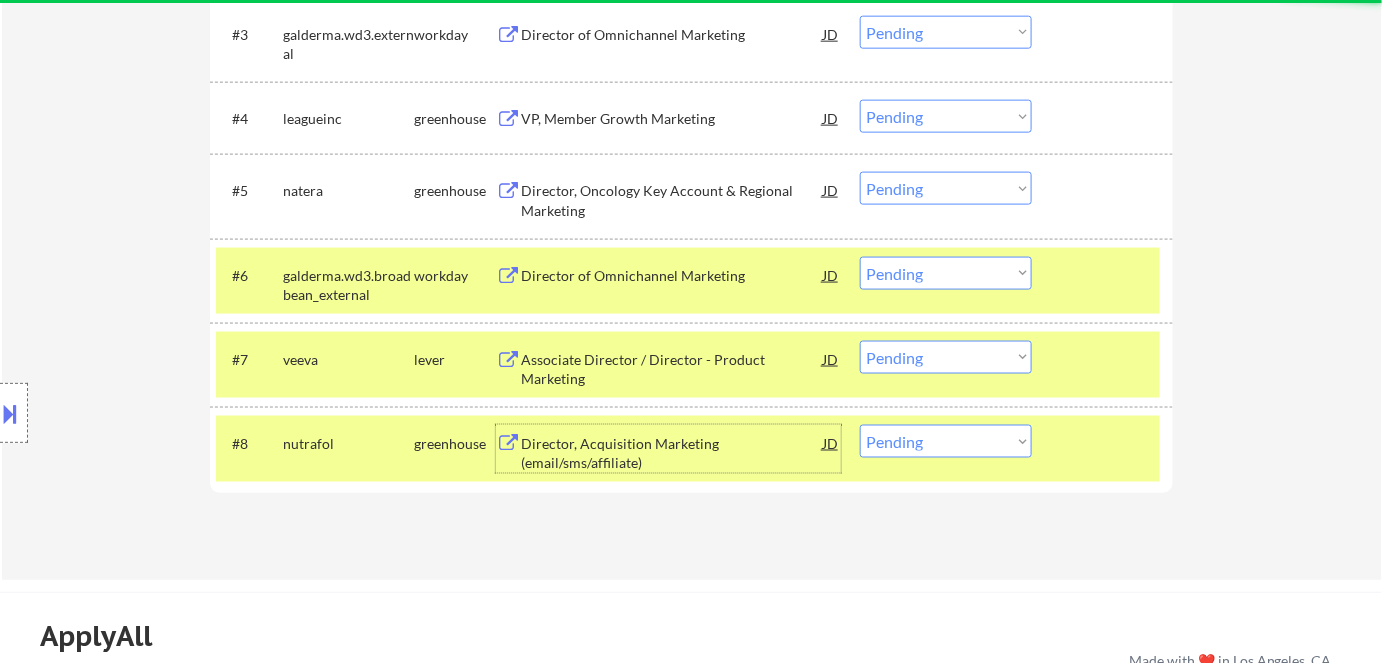 click on "Director, Acquisition Marketing (email/sms/affiliate)" at bounding box center (672, 453) 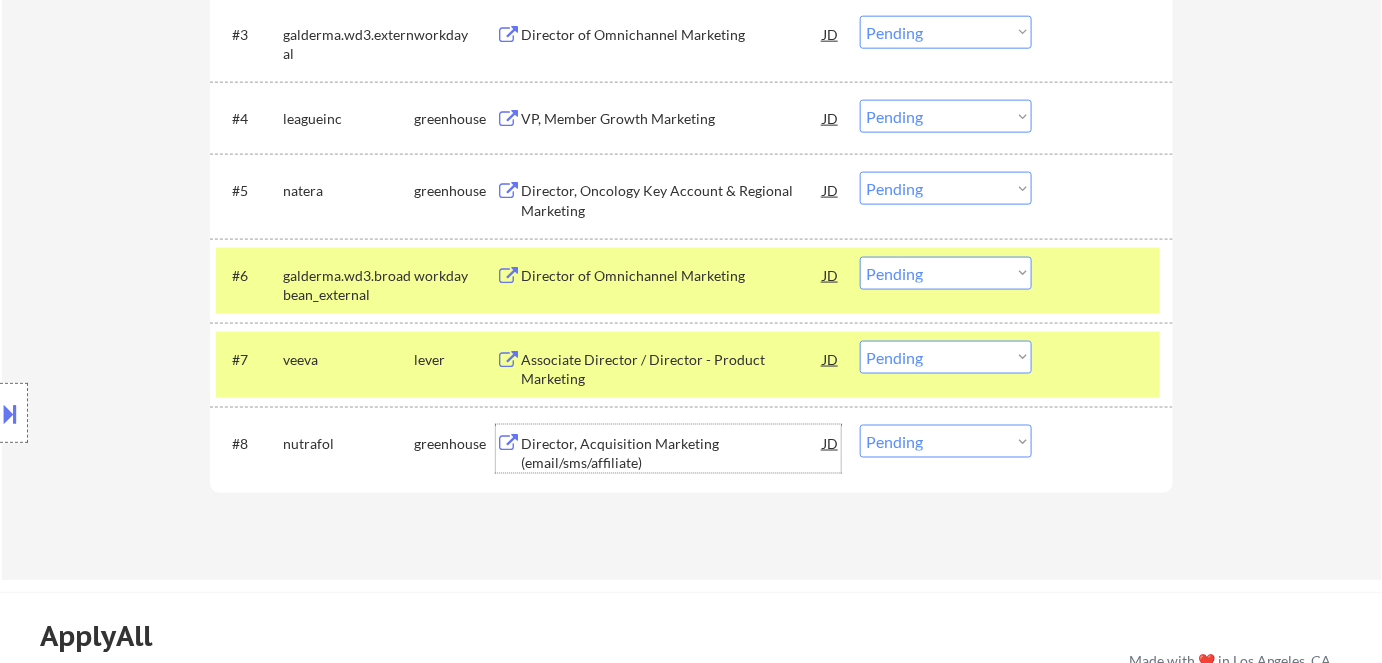 click on "Choose an option... Pending Applied Excluded (Questions) Excluded (Expired) Excluded (Location) Excluded (Bad Match) Excluded (Blocklist) Excluded (Salary) Excluded (Other)" at bounding box center (946, 441) 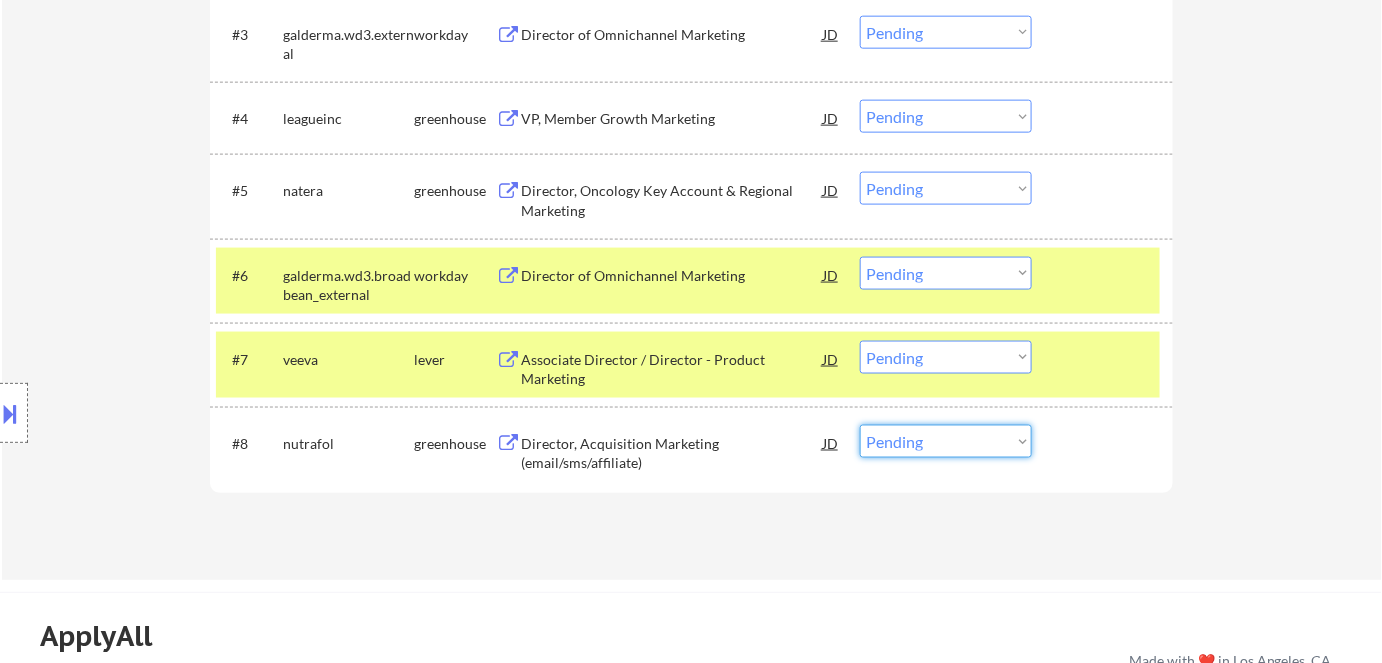 select on ""excluded__salary_"" 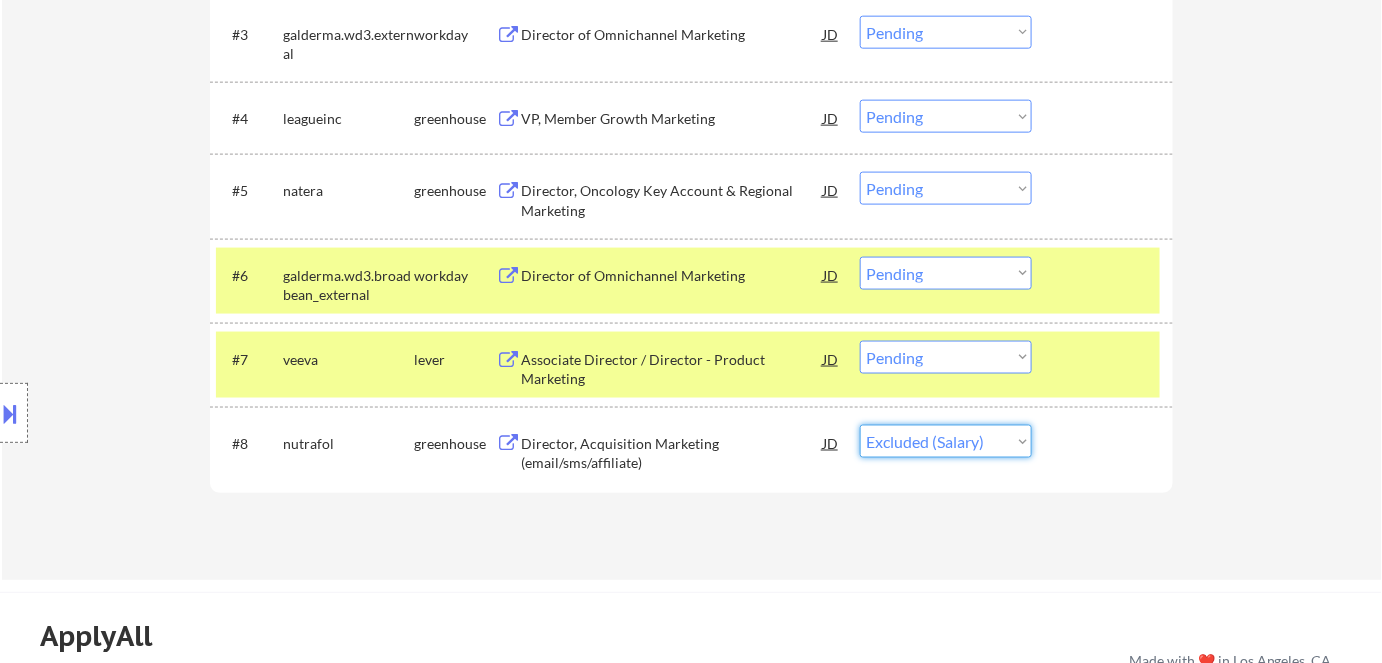click on "Choose an option... Pending Applied Excluded (Questions) Excluded (Expired) Excluded (Location) Excluded (Bad Match) Excluded (Blocklist) Excluded (Salary) Excluded (Other)" at bounding box center (946, 441) 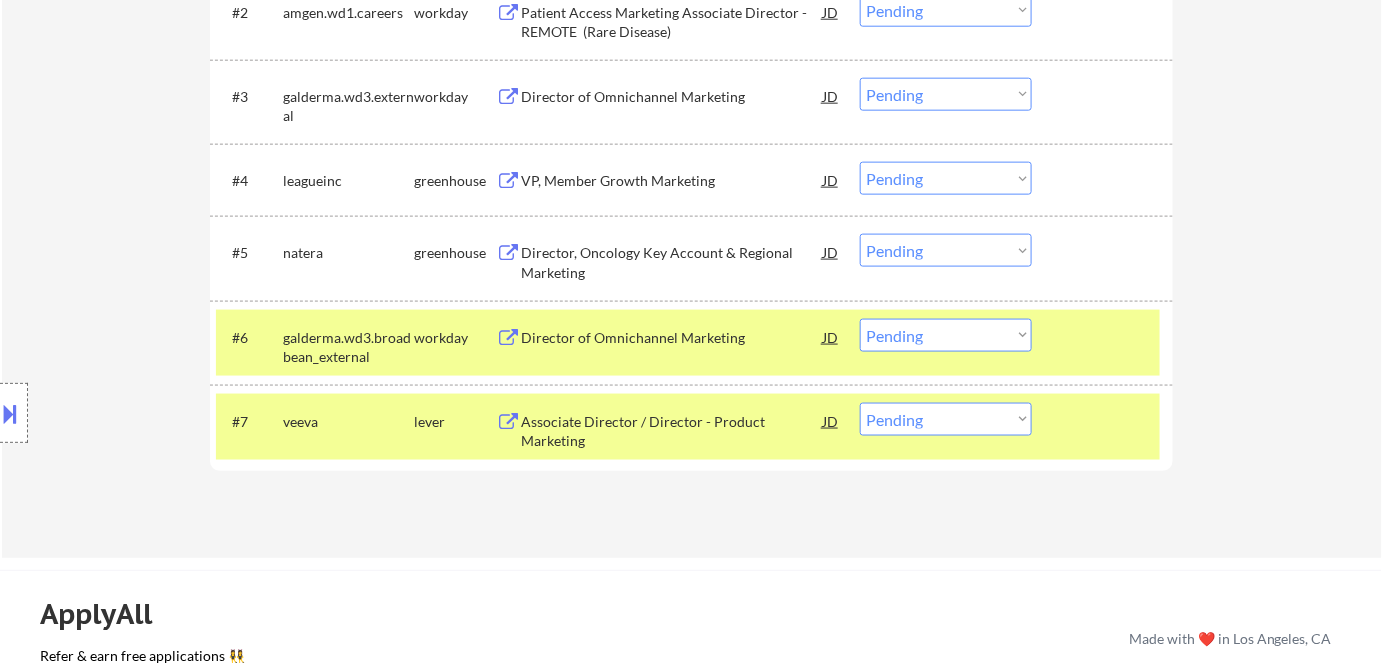 scroll, scrollTop: 727, scrollLeft: 0, axis: vertical 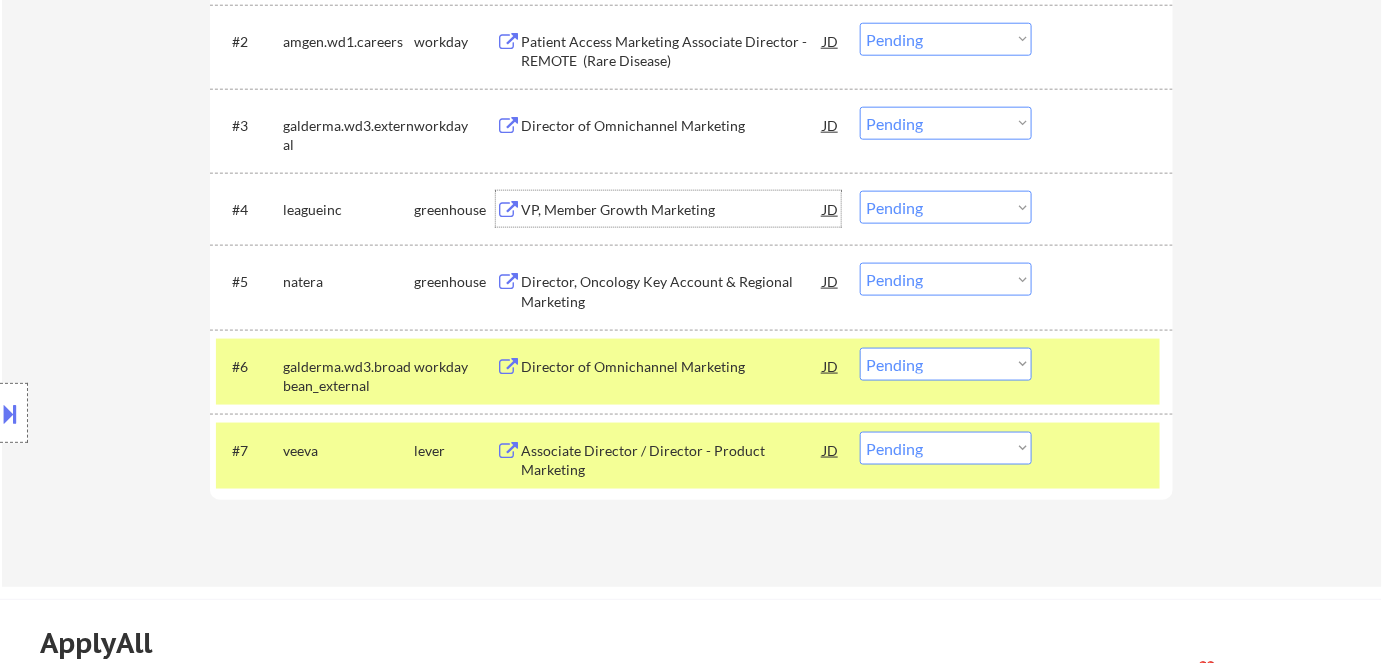 click on "VP, Member Growth Marketing" at bounding box center (672, 209) 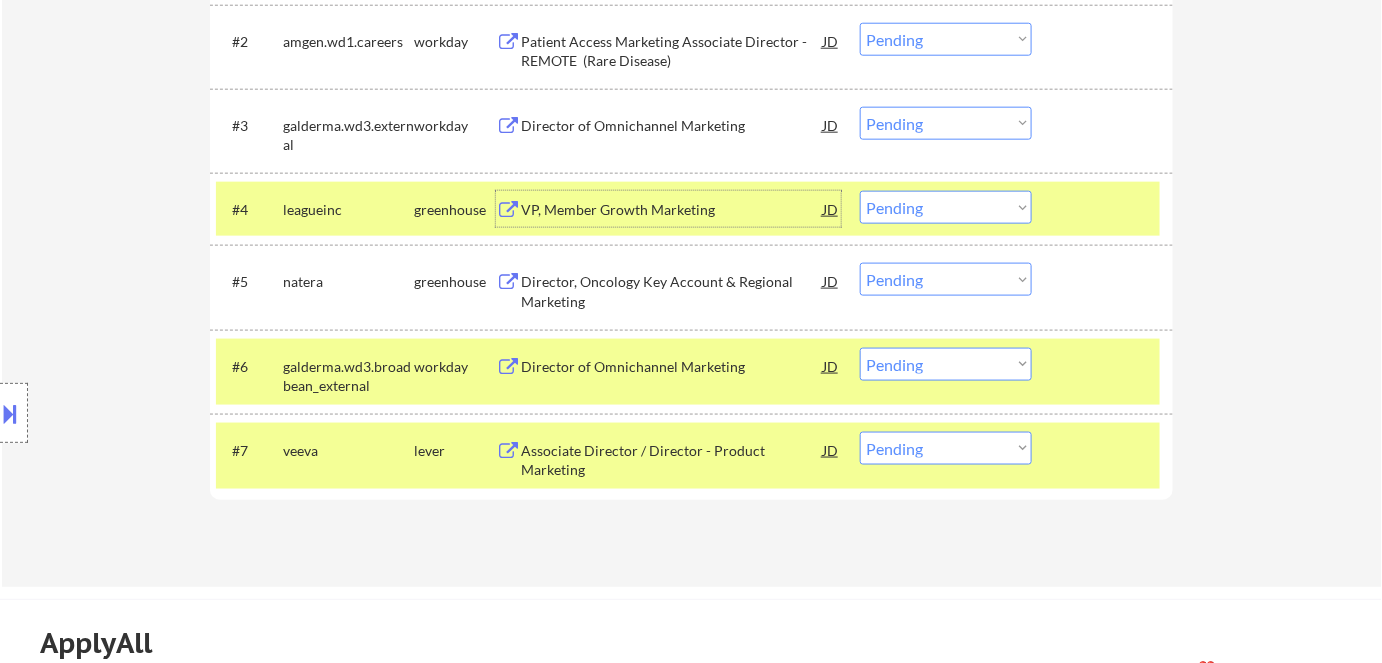 click on "Choose an option... Pending Applied Excluded (Questions) Excluded (Expired) Excluded (Location) Excluded (Bad Match) Excluded (Blocklist) Excluded (Salary) Excluded (Other)" at bounding box center [946, 207] 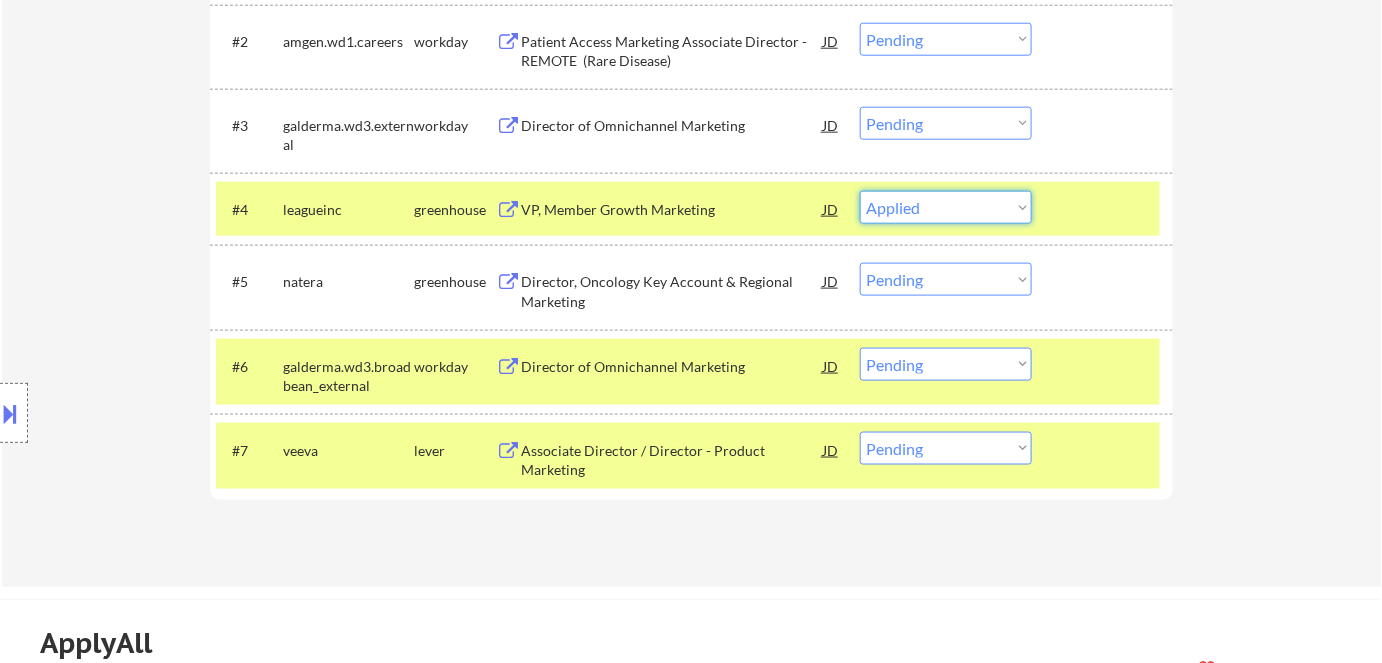 click on "Choose an option... Pending Applied Excluded (Questions) Excluded (Expired) Excluded (Location) Excluded (Bad Match) Excluded (Blocklist) Excluded (Salary) Excluded (Other)" at bounding box center (946, 207) 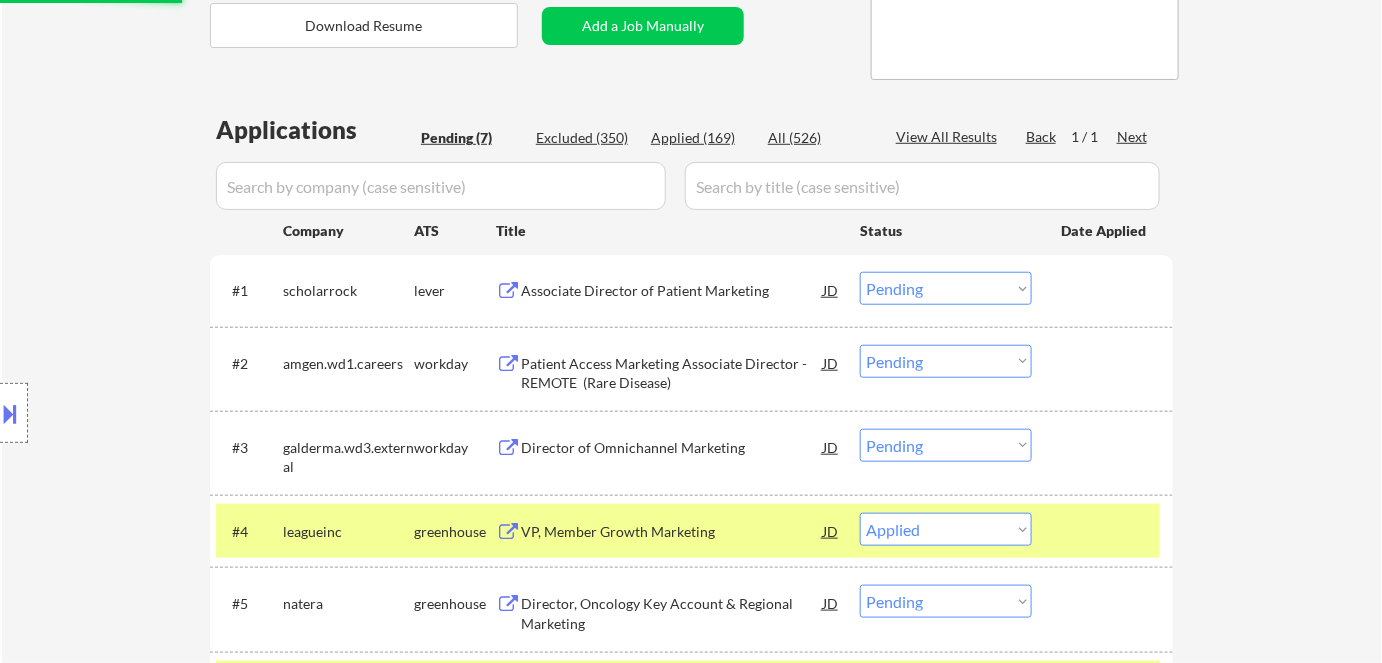 scroll, scrollTop: 363, scrollLeft: 0, axis: vertical 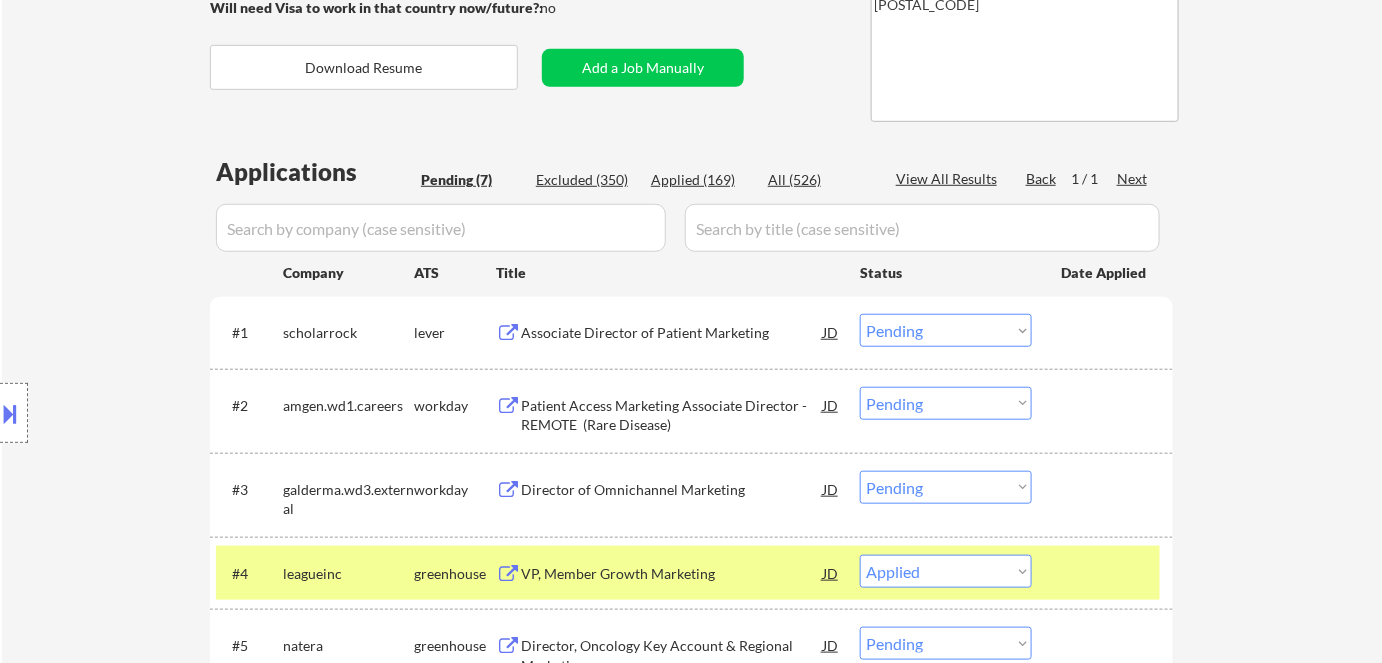 select on ""pending"" 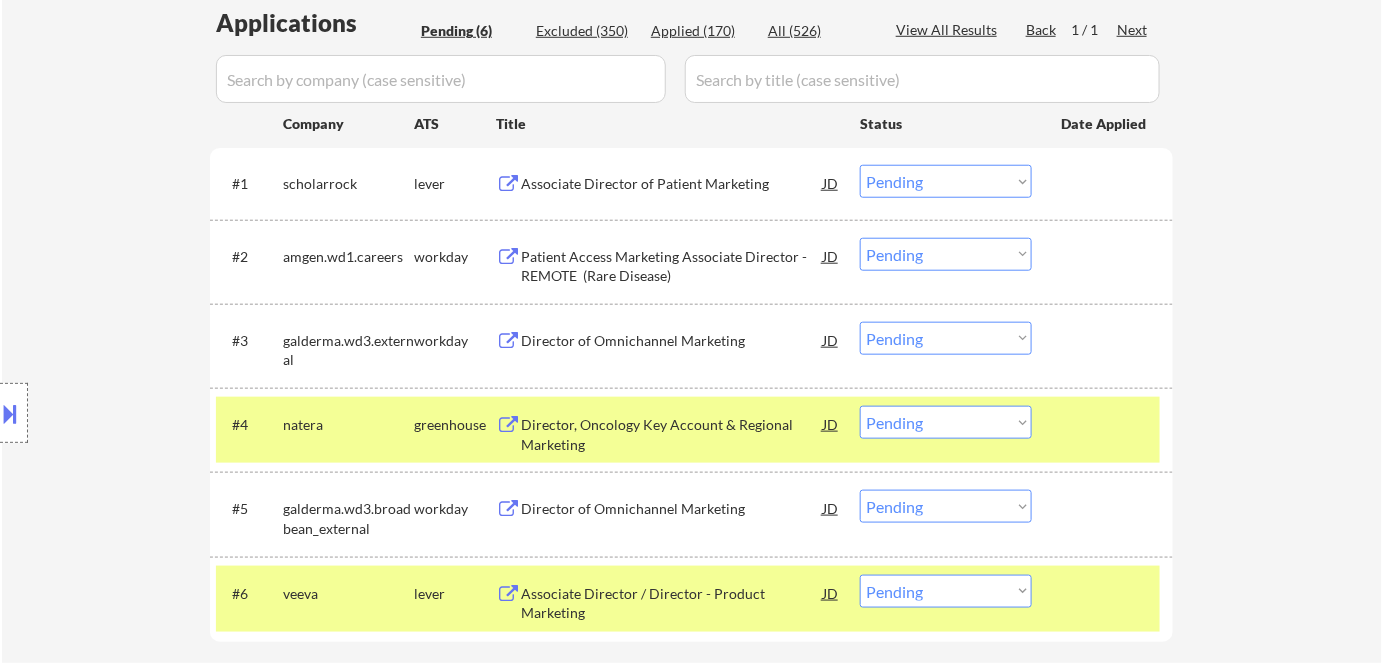 scroll, scrollTop: 545, scrollLeft: 0, axis: vertical 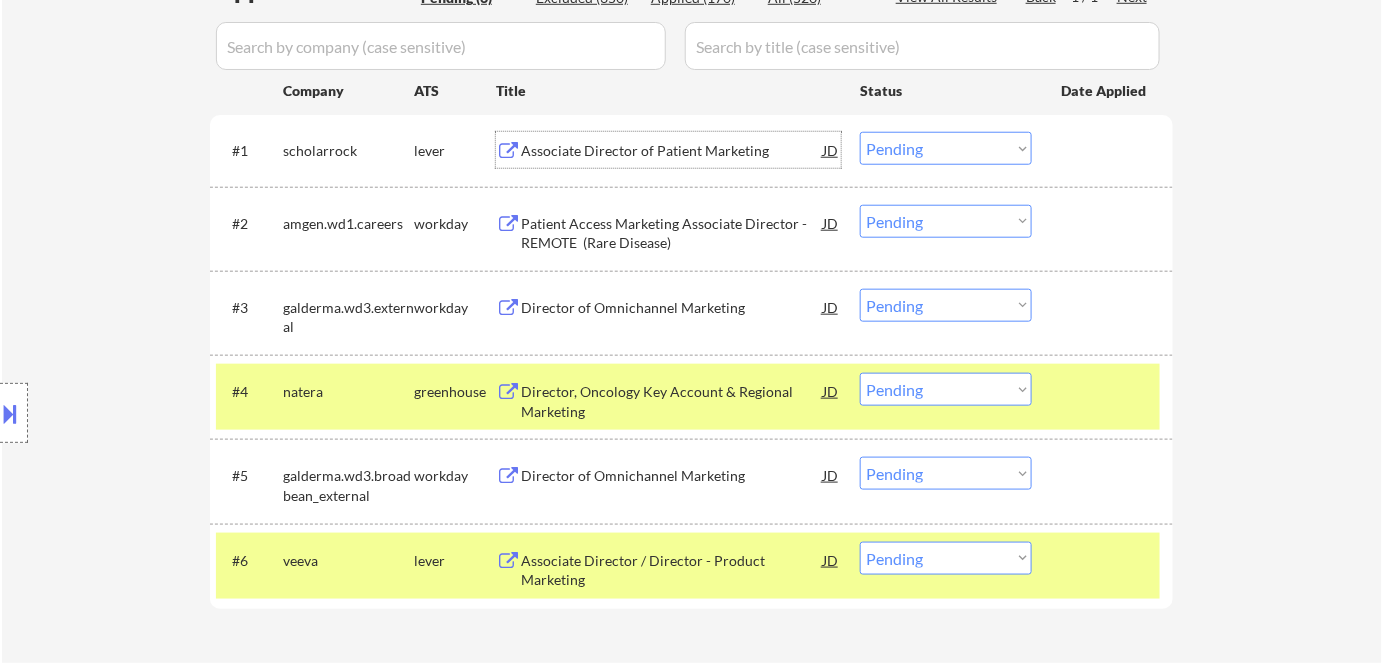 click on "Associate Director of Patient Marketing" at bounding box center [672, 151] 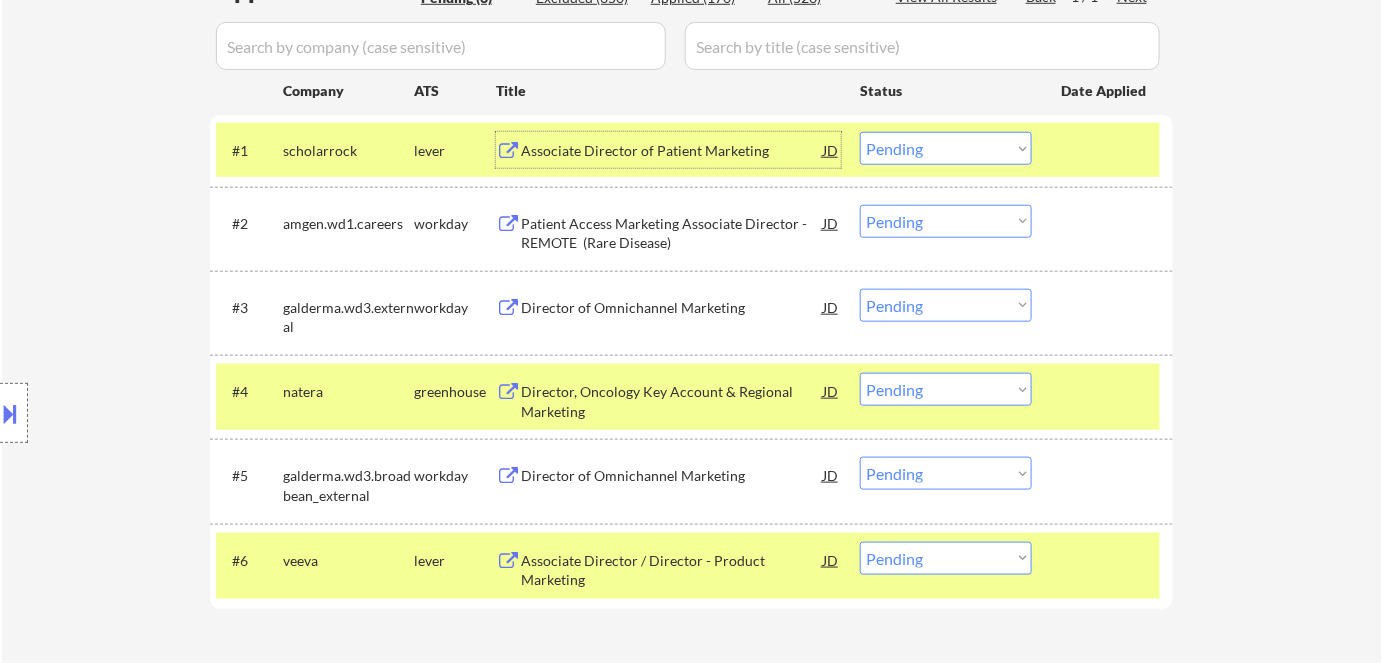 drag, startPoint x: 938, startPoint y: 150, endPoint x: 945, endPoint y: 162, distance: 13.892444 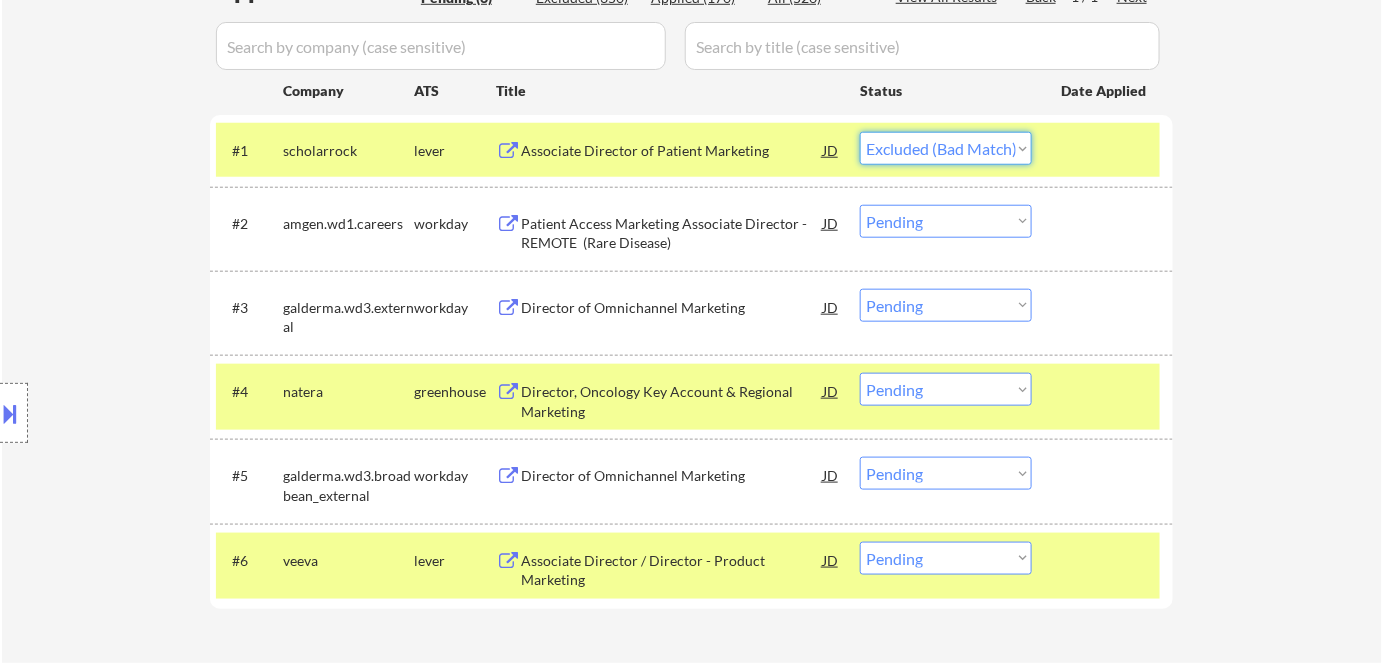 click on "Choose an option... Pending Applied Excluded (Questions) Excluded (Expired) Excluded (Location) Excluded (Bad Match) Excluded (Blocklist) Excluded (Salary) Excluded (Other)" at bounding box center (946, 148) 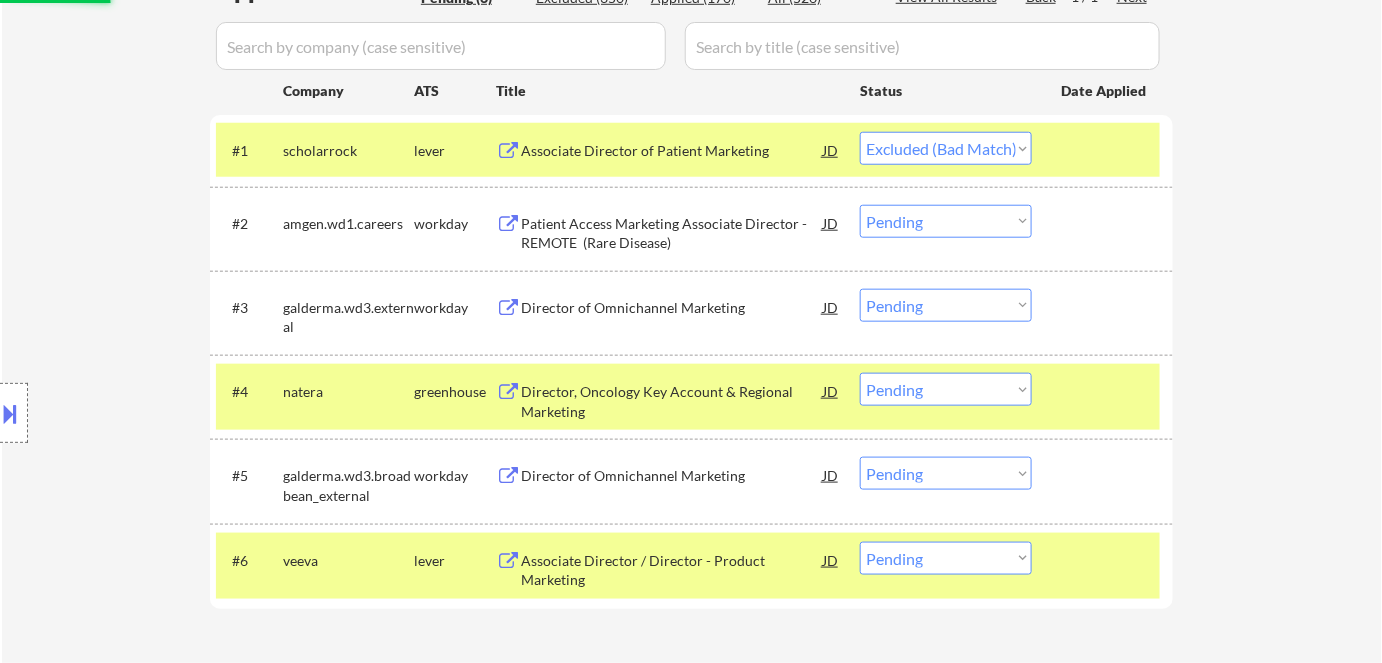 click on "Patient Access Marketing Associate Director - REMOTE  (Rare Disease)" at bounding box center (672, 233) 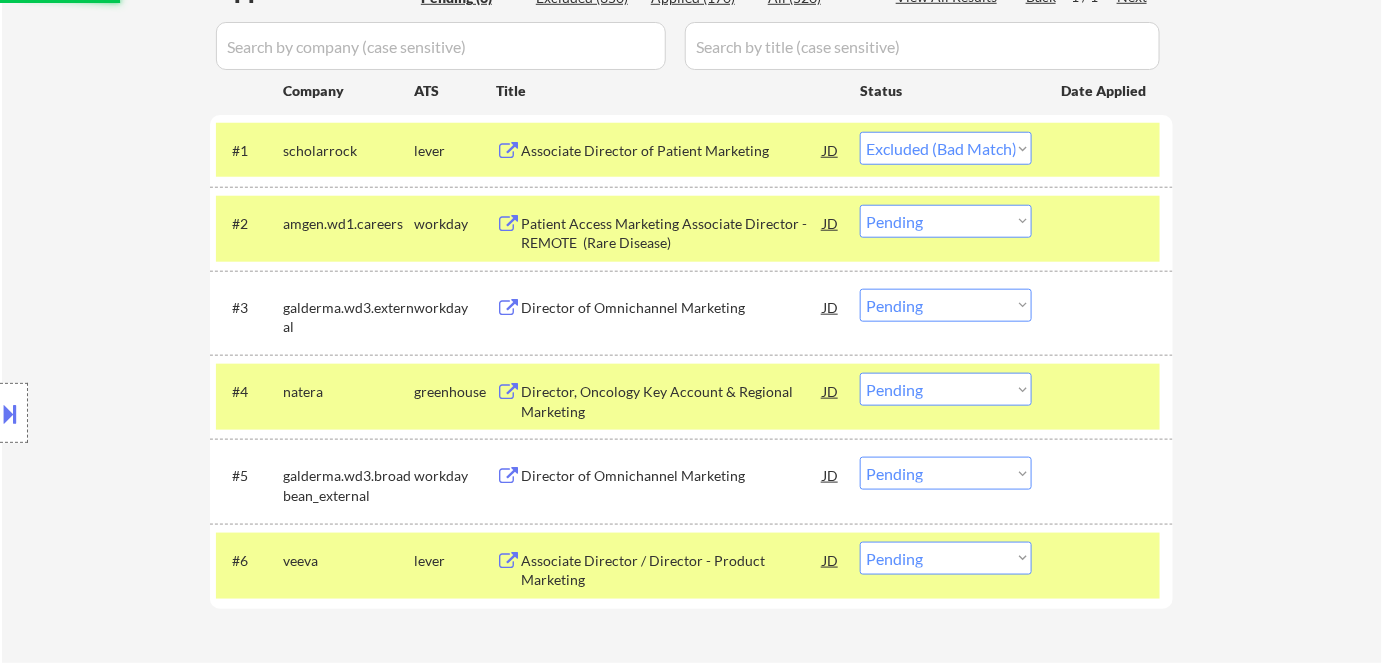 select on ""pending"" 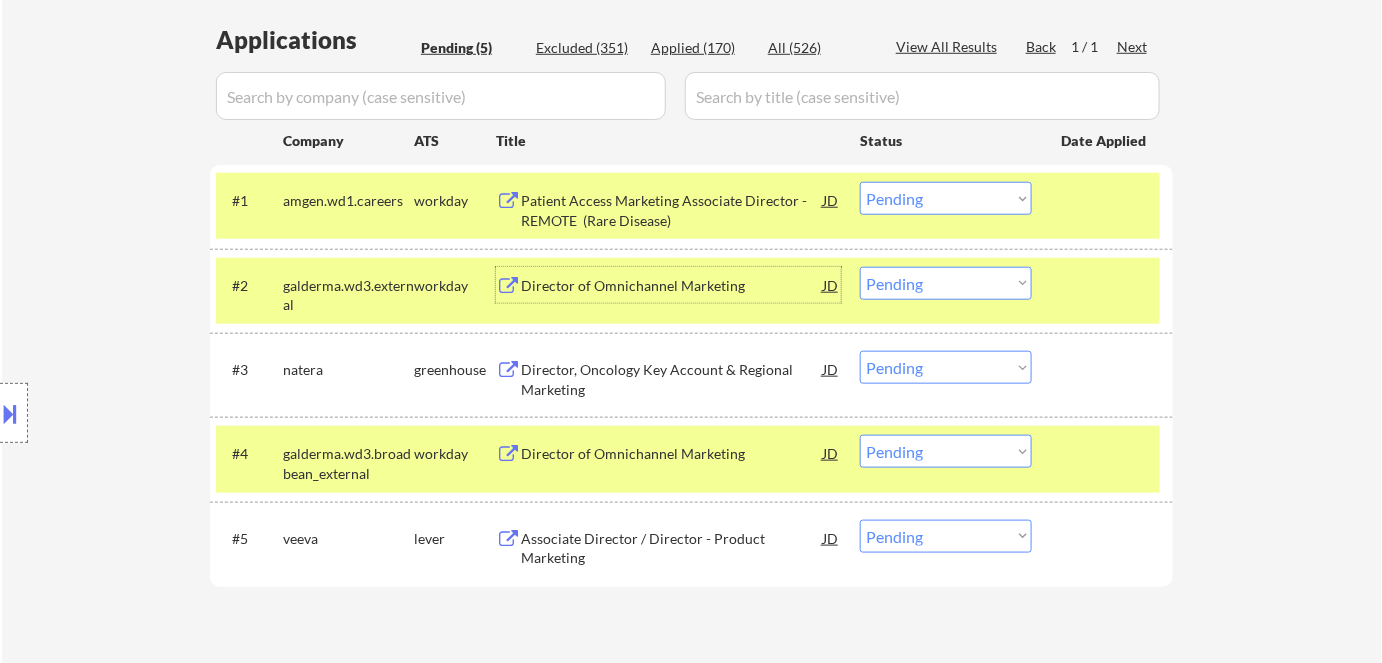 scroll, scrollTop: 454, scrollLeft: 0, axis: vertical 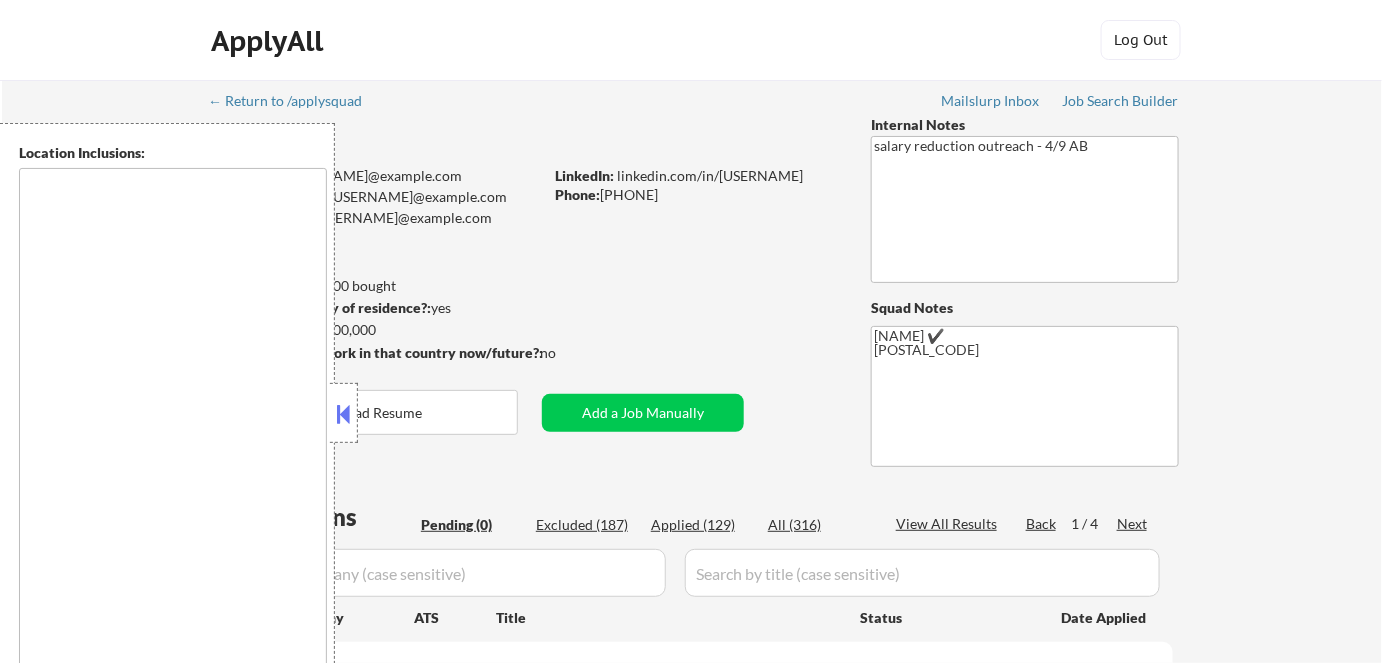 type on "Medford, OR   Central Point, OR   Phoenix, OR   Jacksonville, OR   Talent, OR   Eagle Point, OR   White City, OR   Ashland, OR   Gold Hill, OR   Rogue River, OR Rogue River, OR   Gold Hill, OR" 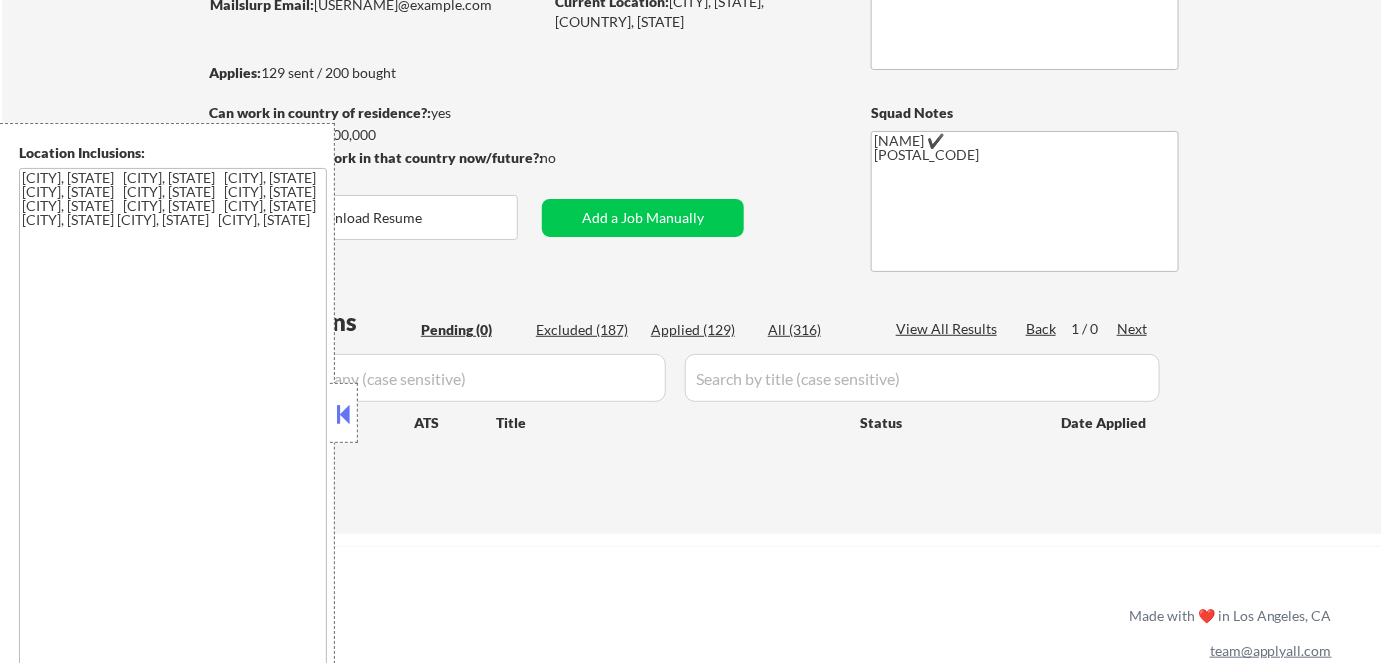 scroll, scrollTop: 272, scrollLeft: 0, axis: vertical 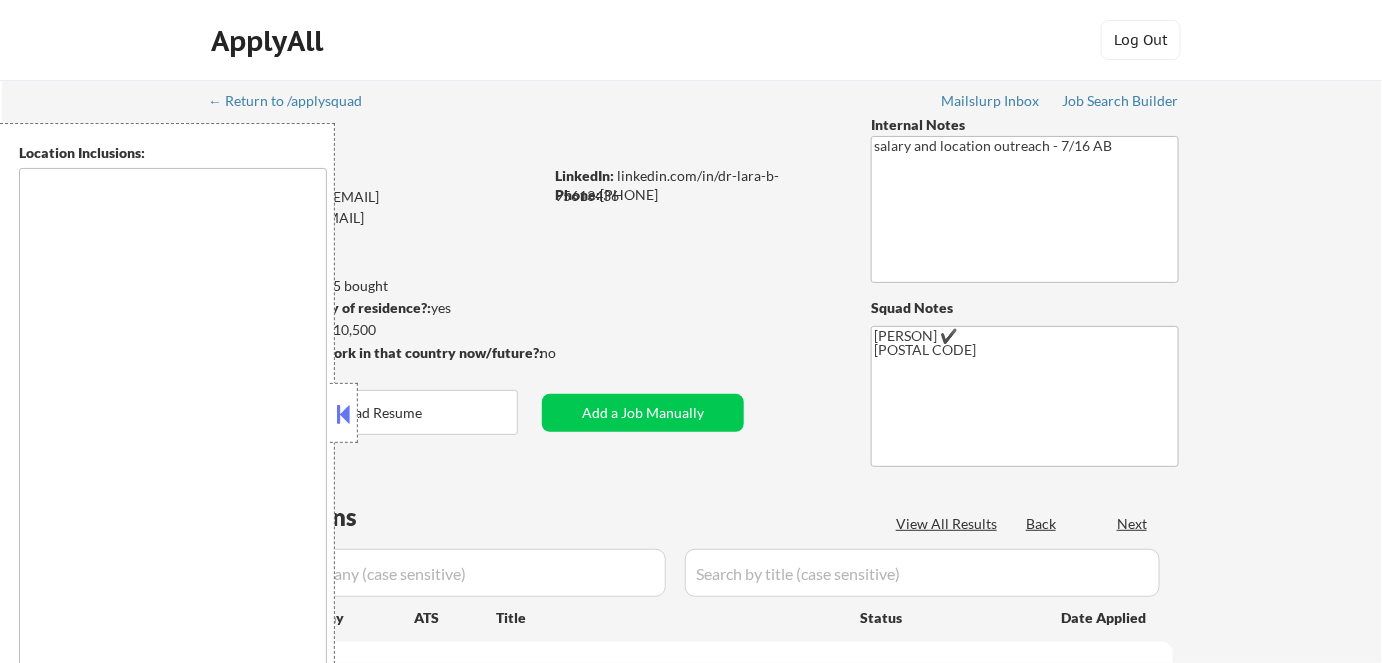 type on "[CITY], [STATE]   [CITY], [STATE]   [CITY], [STATE]   [CITY], [STATE]   [CITY], [STATE]   [CITY], [STATE]   [CITY], [STATE]   [CITY], [STATE]   [CITY], [STATE]   [CITY], [STATE]   [CITY], [STATE]   [CITY], [STATE]   [CITY], [STATE]   [CITY], [STATE]   [CITY], [STATE]   [CITY], [STATE]   [CITY], [STATE]   [CITY], [STATE]   [CITY], [STATE]   [CITY], [STATE]   [CITY], [STATE]   [CITY], [STATE] remote" 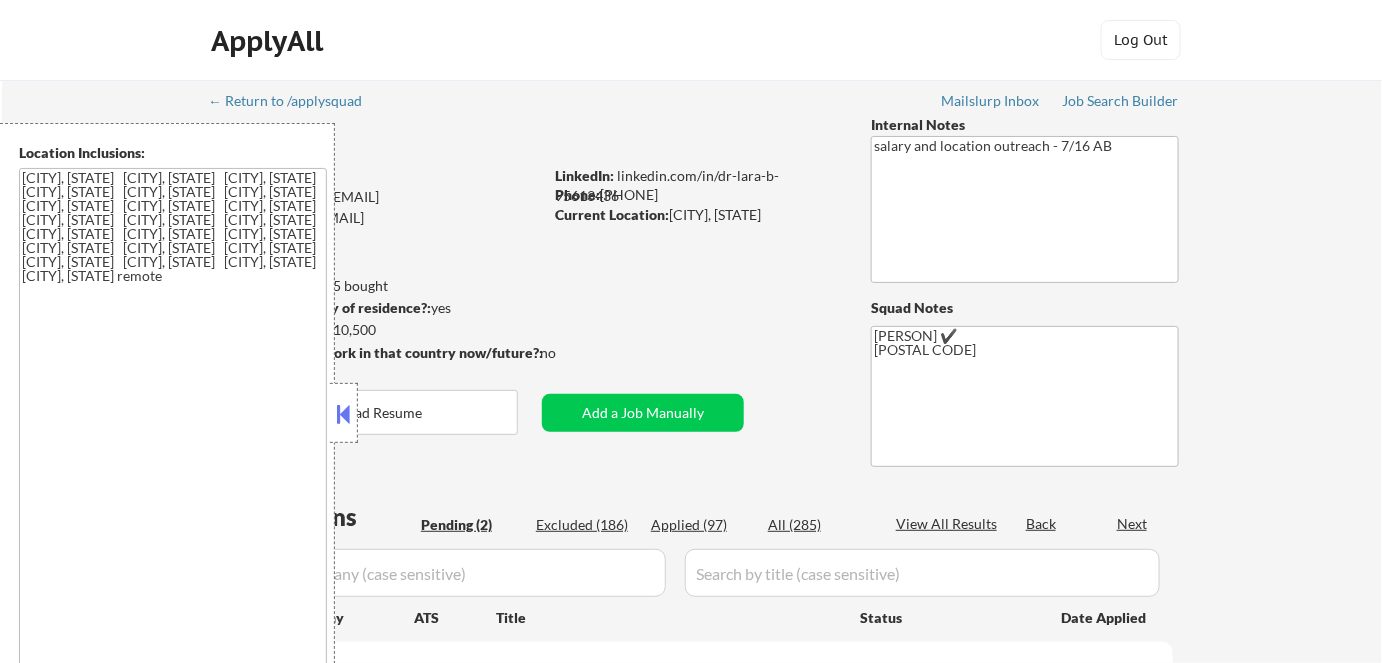 select on ""pending"" 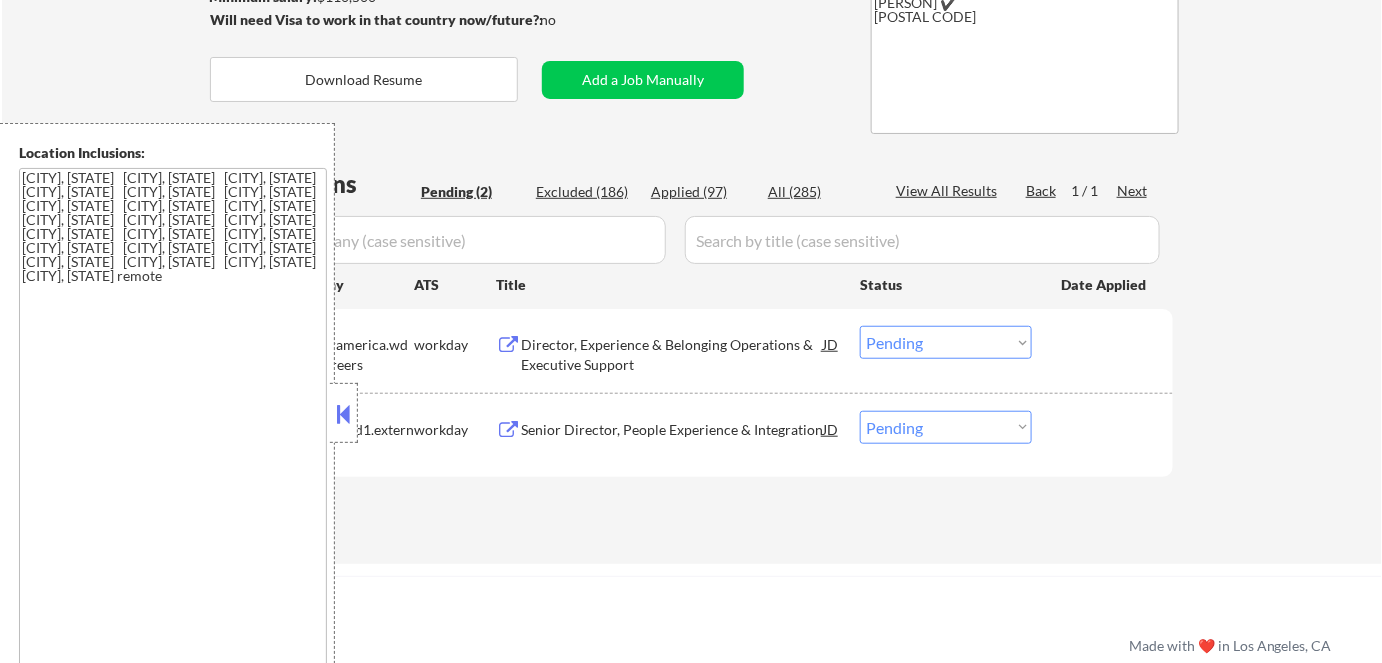 scroll, scrollTop: 363, scrollLeft: 0, axis: vertical 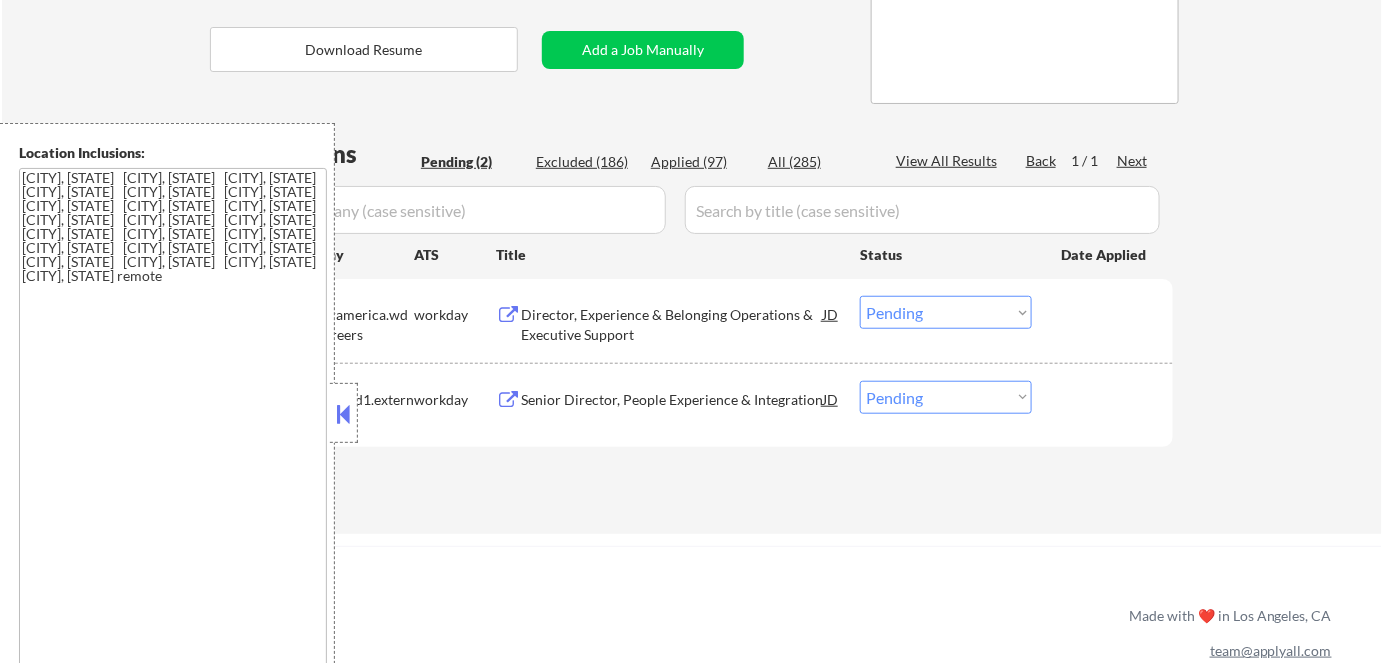 click at bounding box center (344, 414) 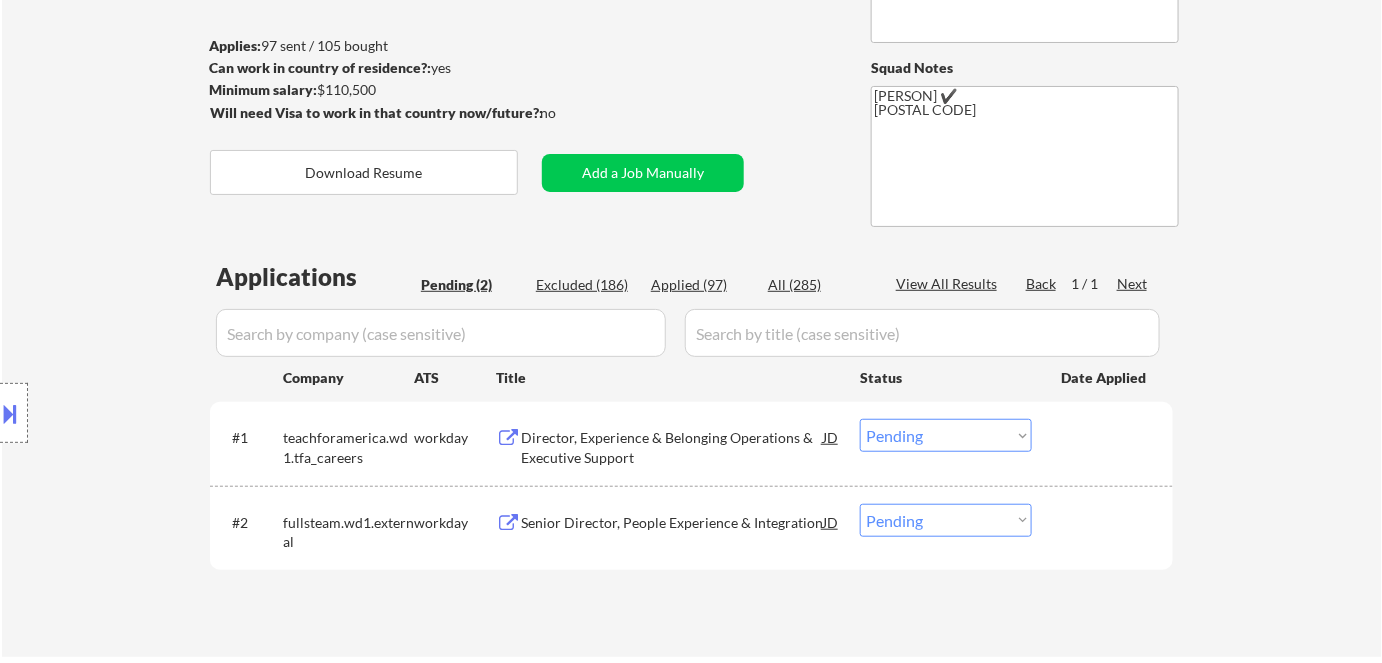 scroll, scrollTop: 181, scrollLeft: 0, axis: vertical 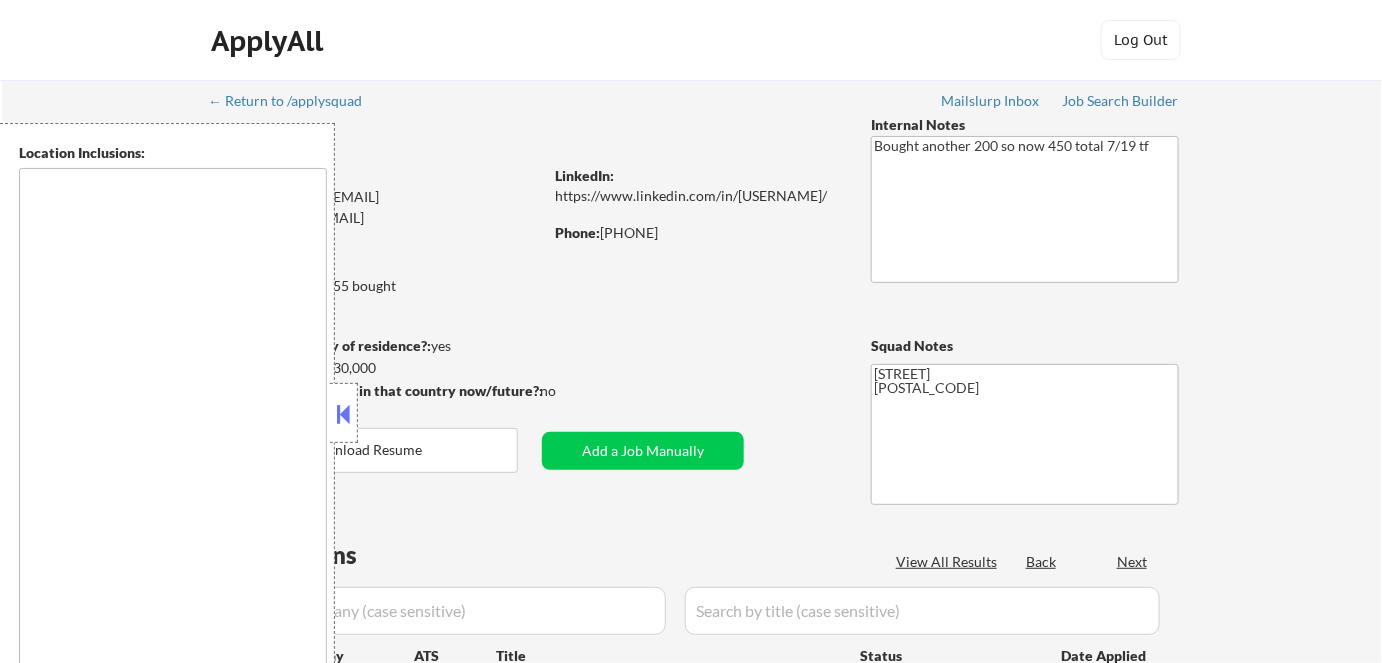 type on "remote" 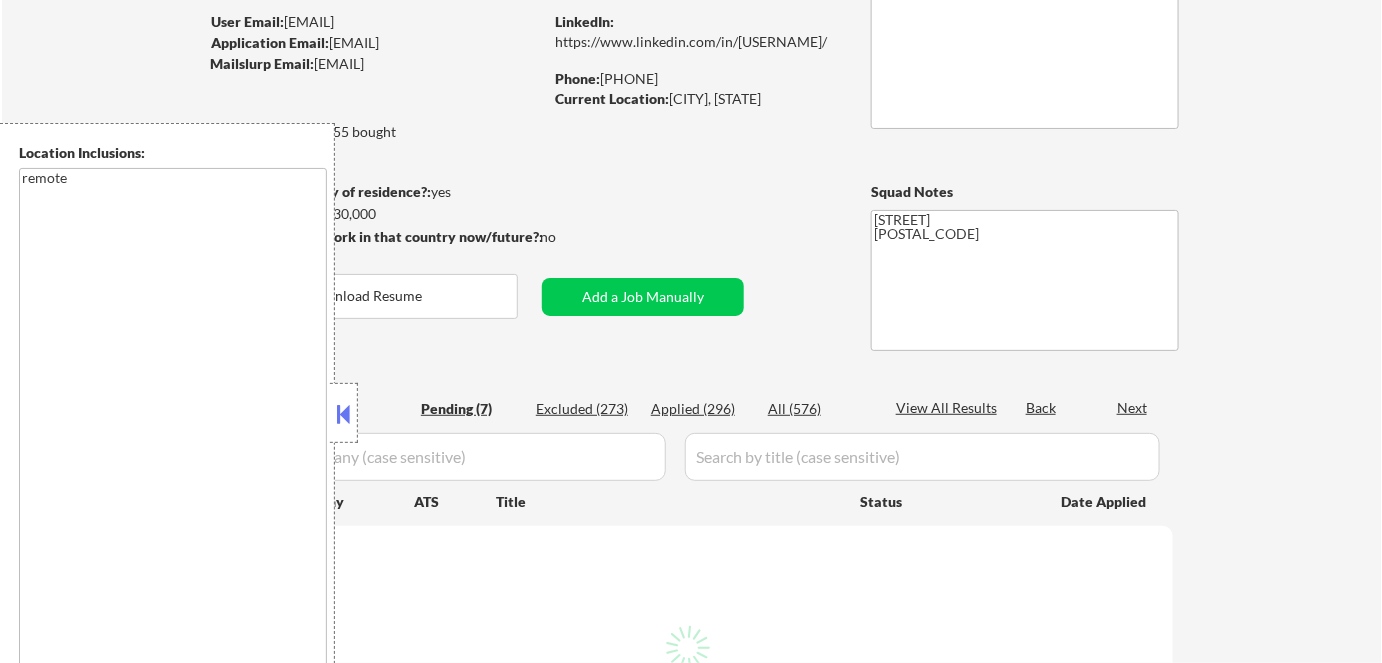 scroll, scrollTop: 181, scrollLeft: 0, axis: vertical 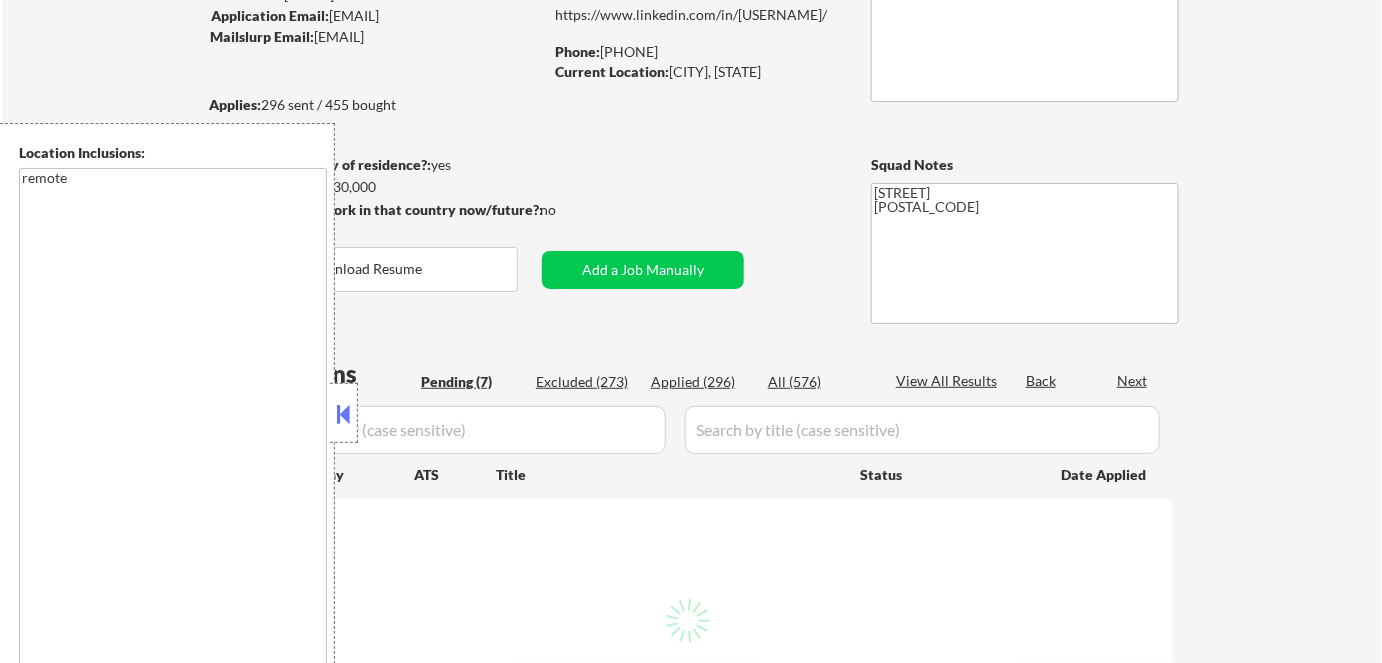 select on ""pending"" 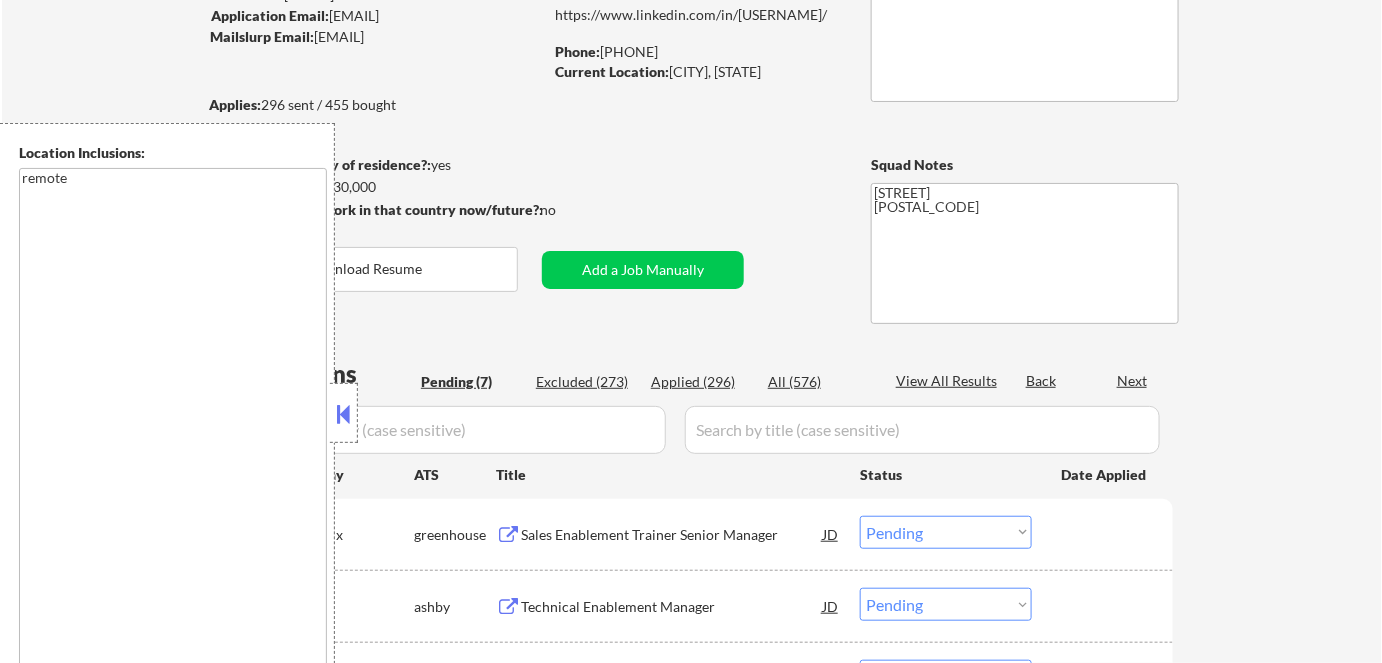 click at bounding box center [344, 414] 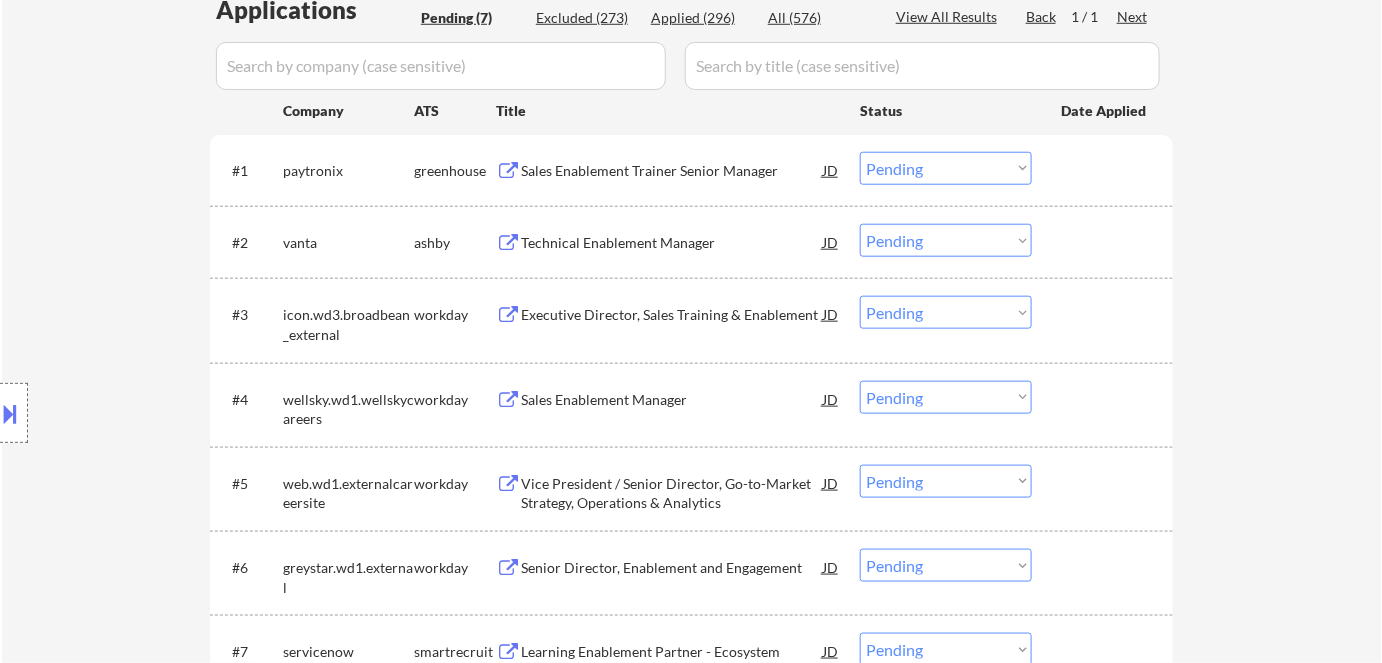 scroll, scrollTop: 636, scrollLeft: 0, axis: vertical 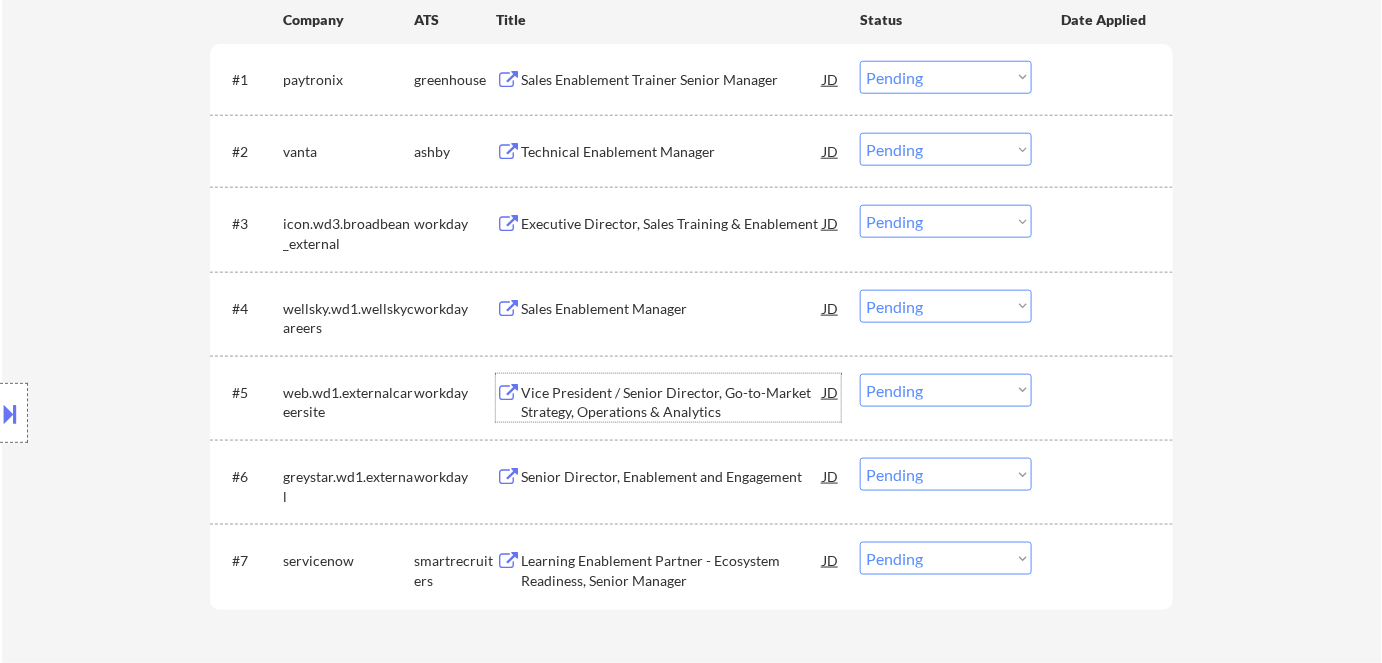 click on "Vice President / Senior Director, Go-to-Market Strategy, Operations & Analytics" at bounding box center (672, 402) 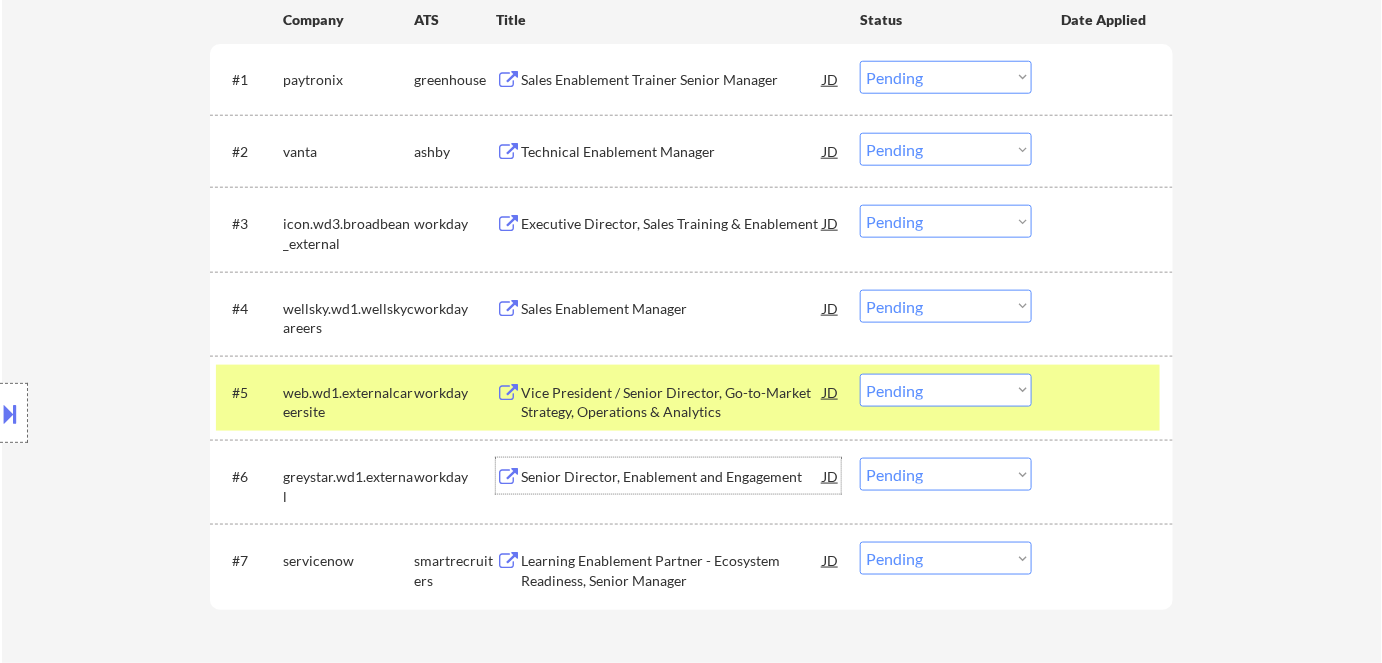 click on "Senior Director, Enablement and Engagement" at bounding box center [672, 477] 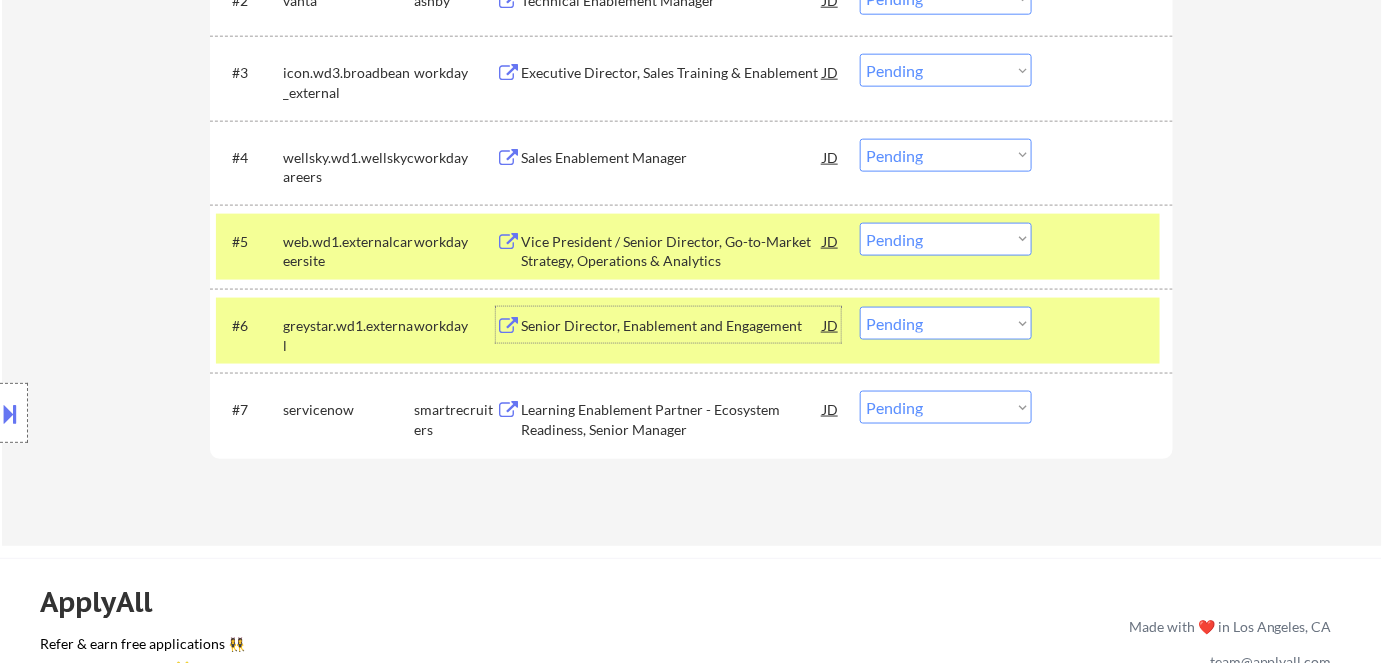 scroll, scrollTop: 818, scrollLeft: 0, axis: vertical 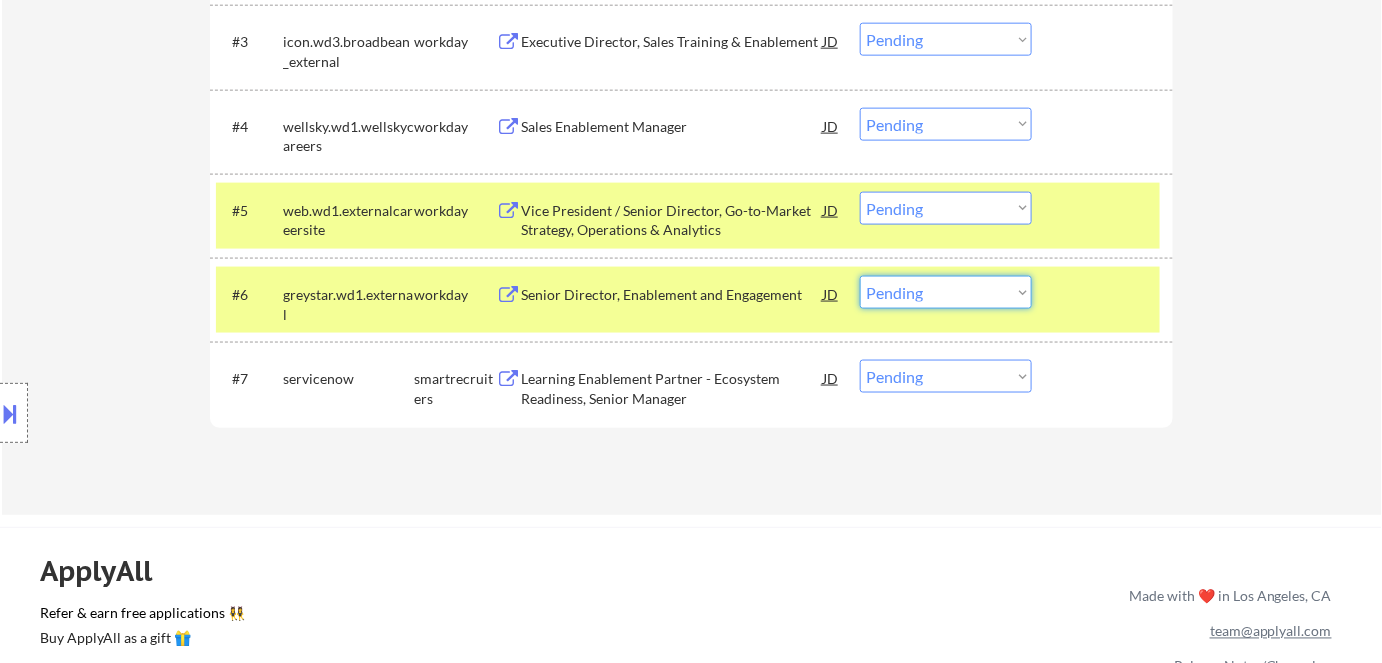 click on "Choose an option... Pending Applied Excluded (Questions) Excluded (Expired) Excluded (Location) Excluded (Bad Match) Excluded (Blocklist) Excluded (Salary) Excluded (Other)" at bounding box center [946, 292] 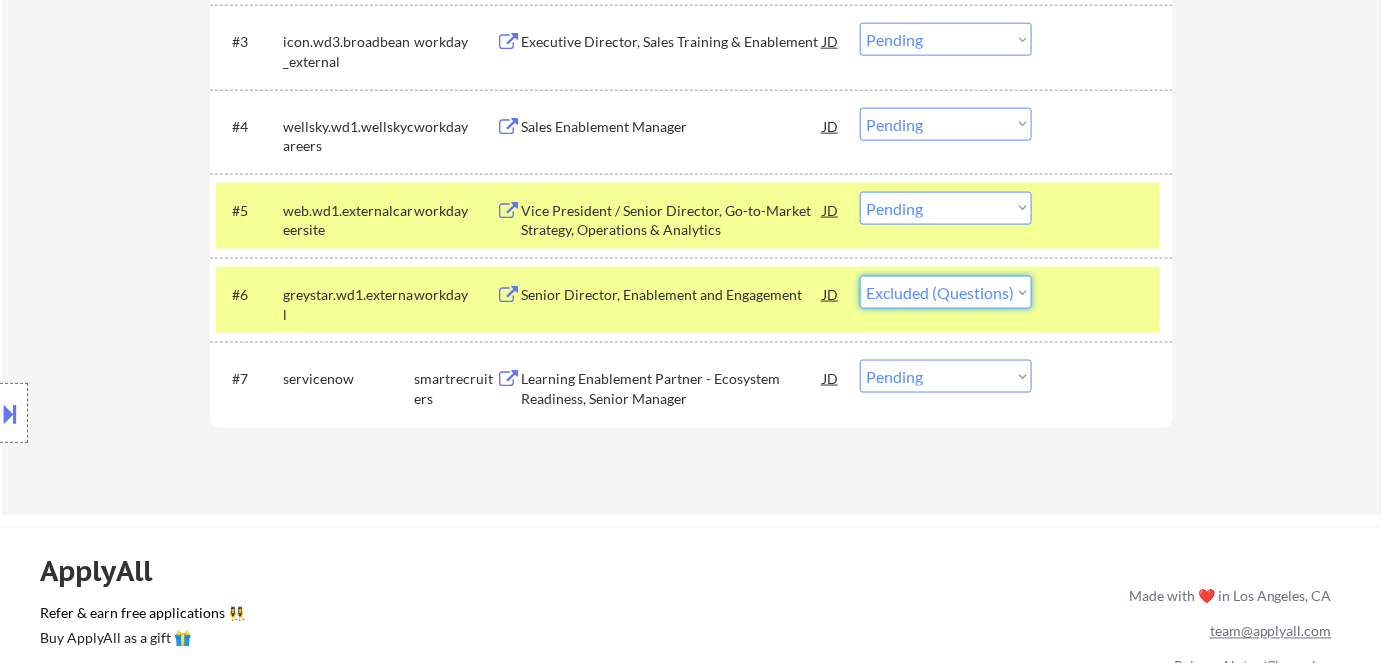 click on "Choose an option... Pending Applied Excluded (Questions) Excluded (Expired) Excluded (Location) Excluded (Bad Match) Excluded (Blocklist) Excluded (Salary) Excluded (Other)" at bounding box center (946, 292) 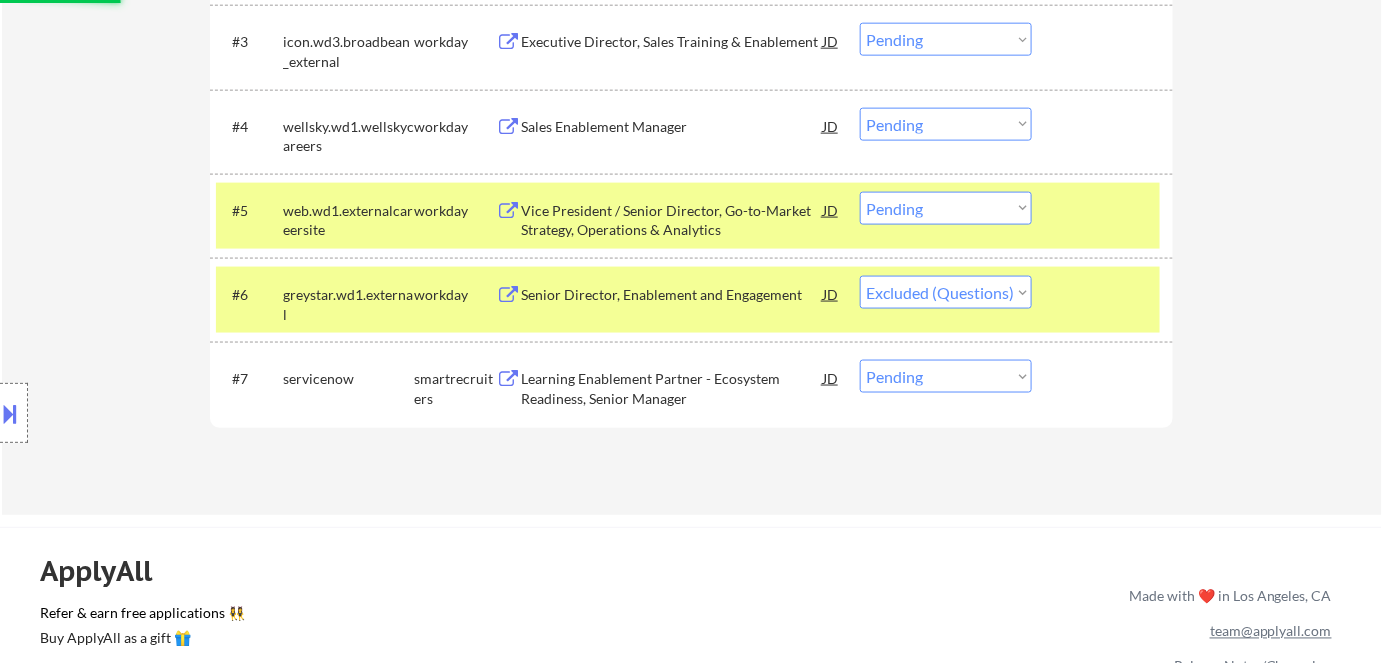 select on ""pending"" 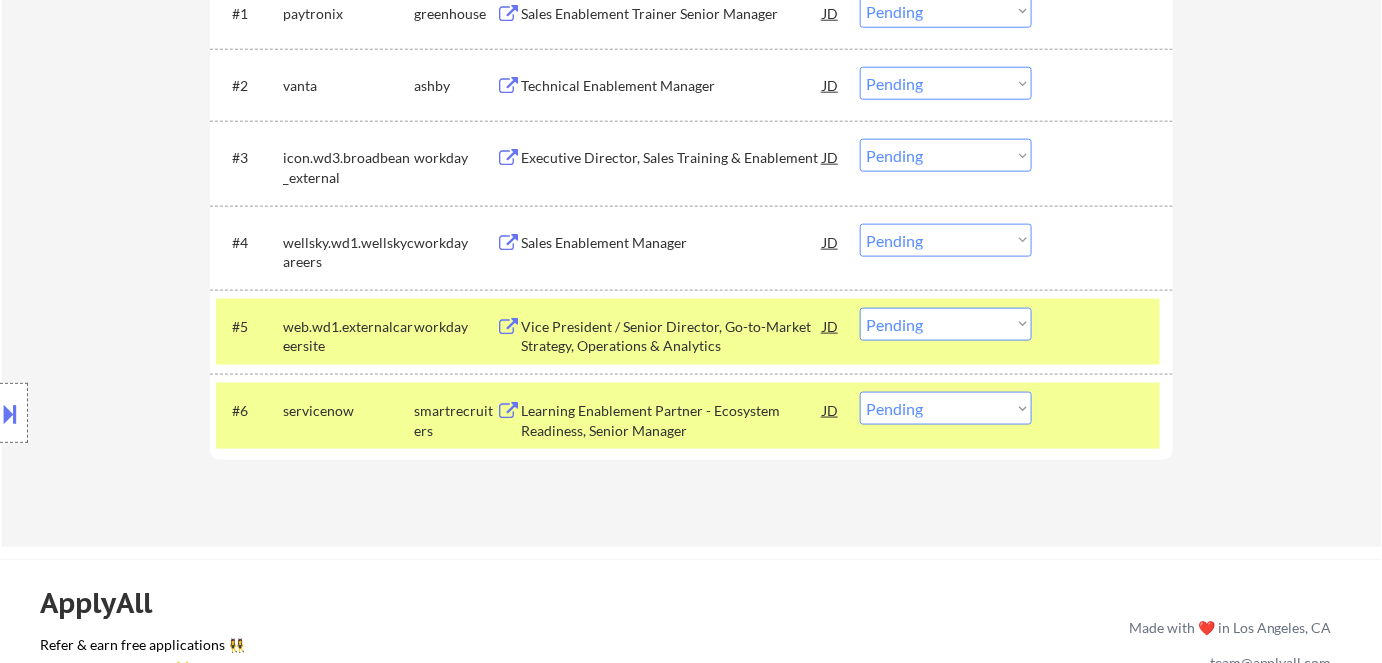 scroll, scrollTop: 636, scrollLeft: 0, axis: vertical 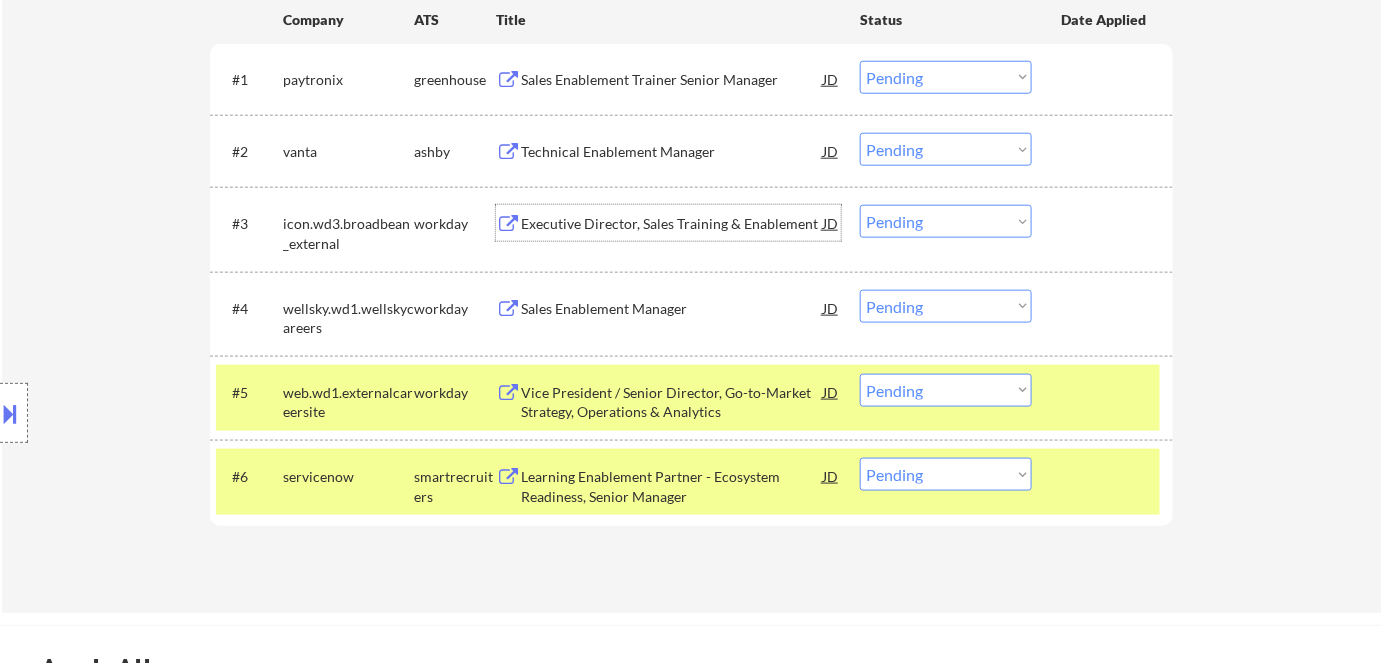 click on "Executive Director, Sales Training & Enablement" at bounding box center (672, 224) 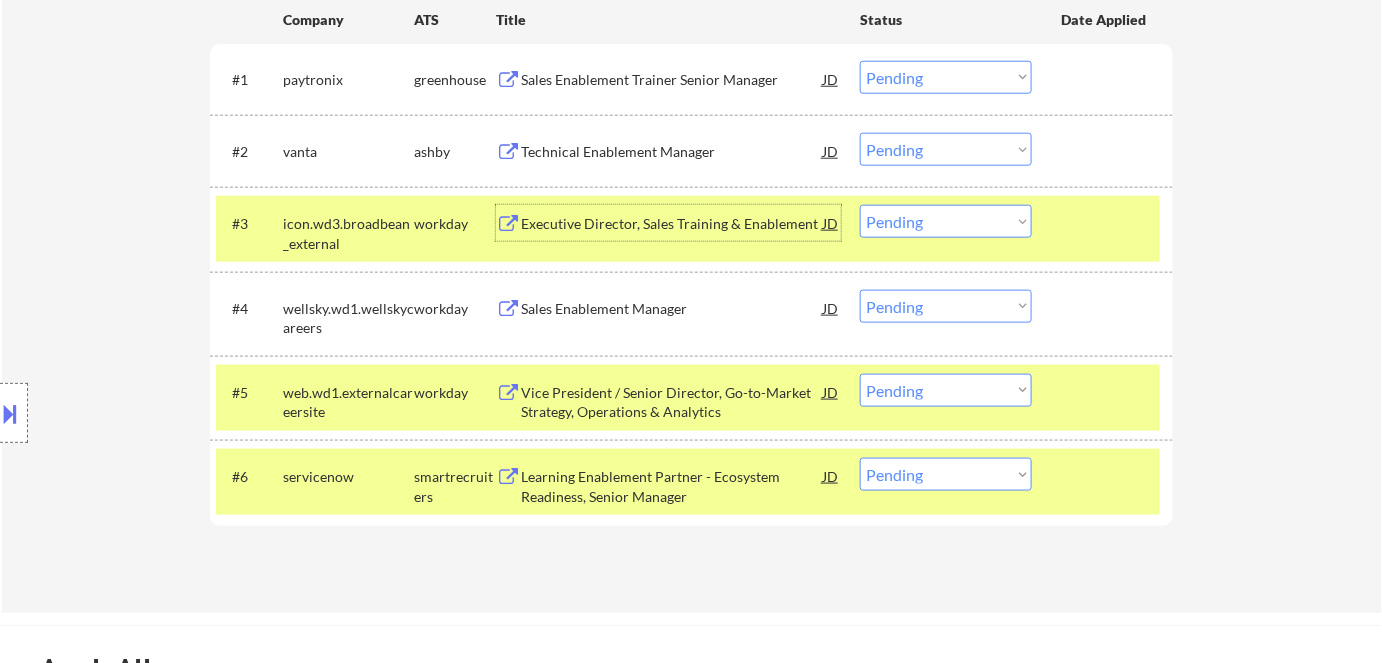 click on "Choose an option... Pending Applied Excluded (Questions) Excluded (Expired) Excluded (Location) Excluded (Bad Match) Excluded (Blocklist) Excluded (Salary) Excluded (Other)" at bounding box center (946, 221) 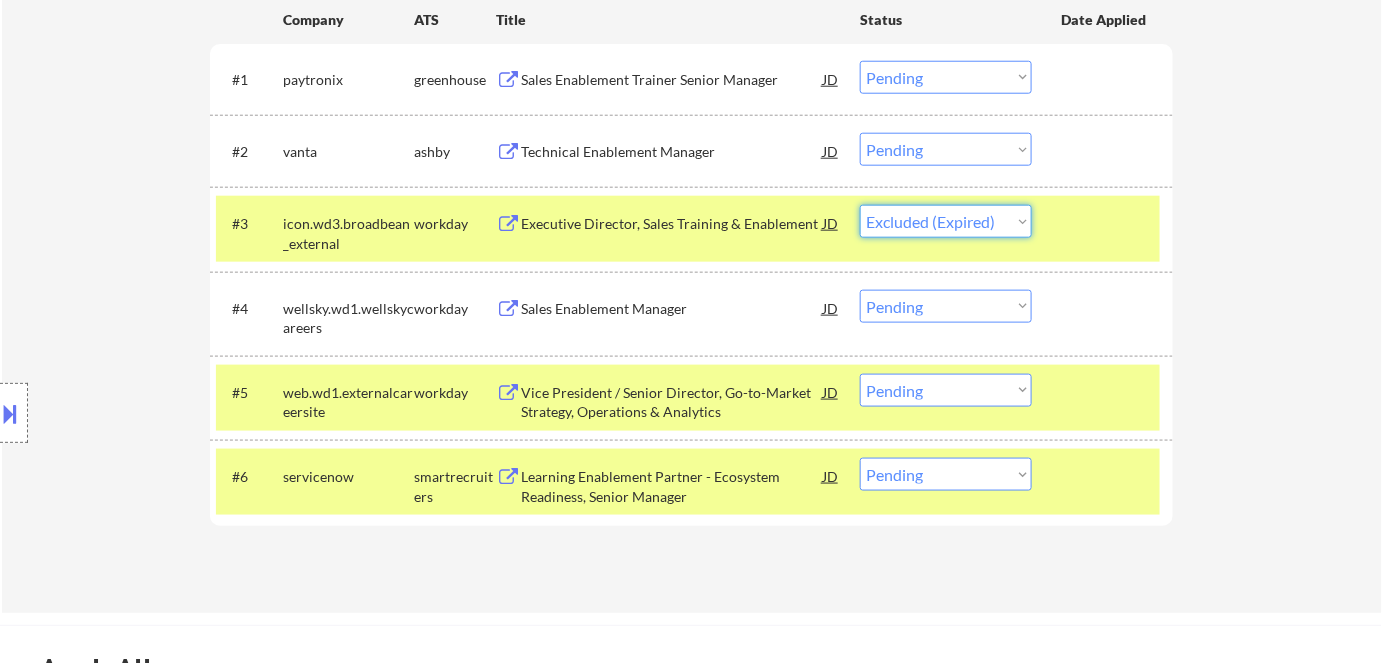 click on "Choose an option... Pending Applied Excluded (Questions) Excluded (Expired) Excluded (Location) Excluded (Bad Match) Excluded (Blocklist) Excluded (Salary) Excluded (Other)" at bounding box center (946, 221) 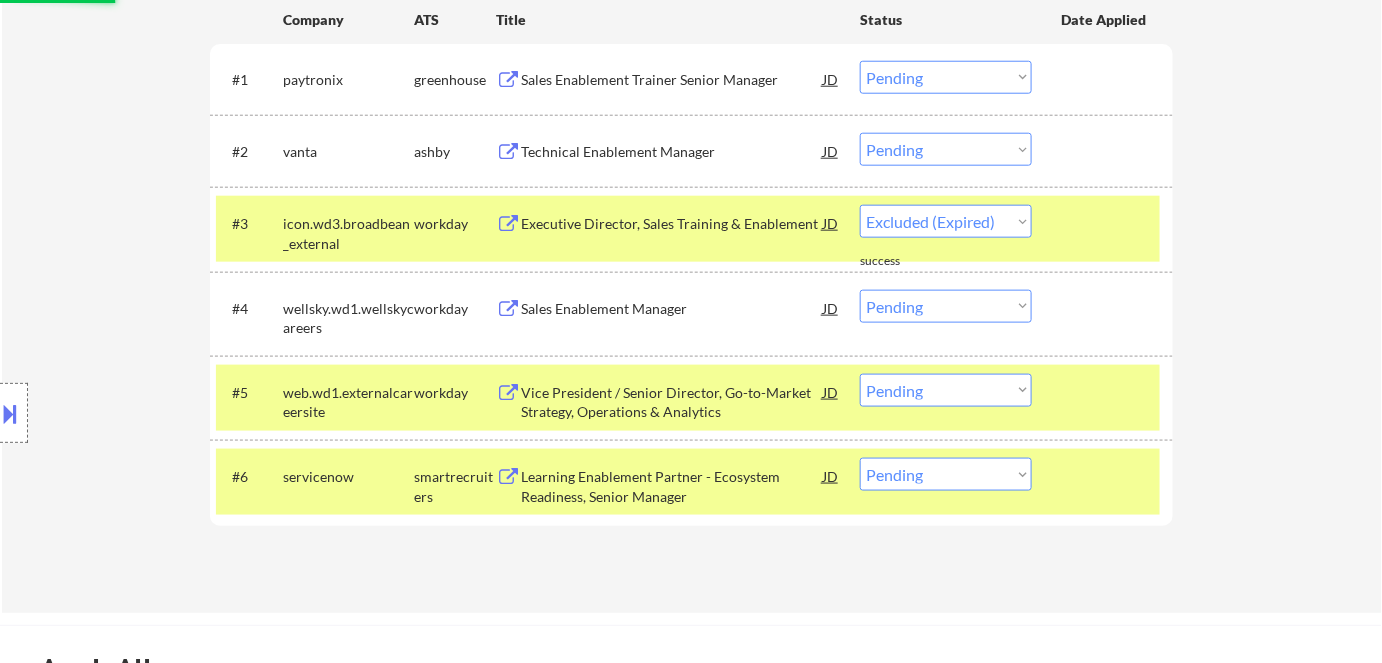 click on "Technical Enablement Manager" at bounding box center (672, 152) 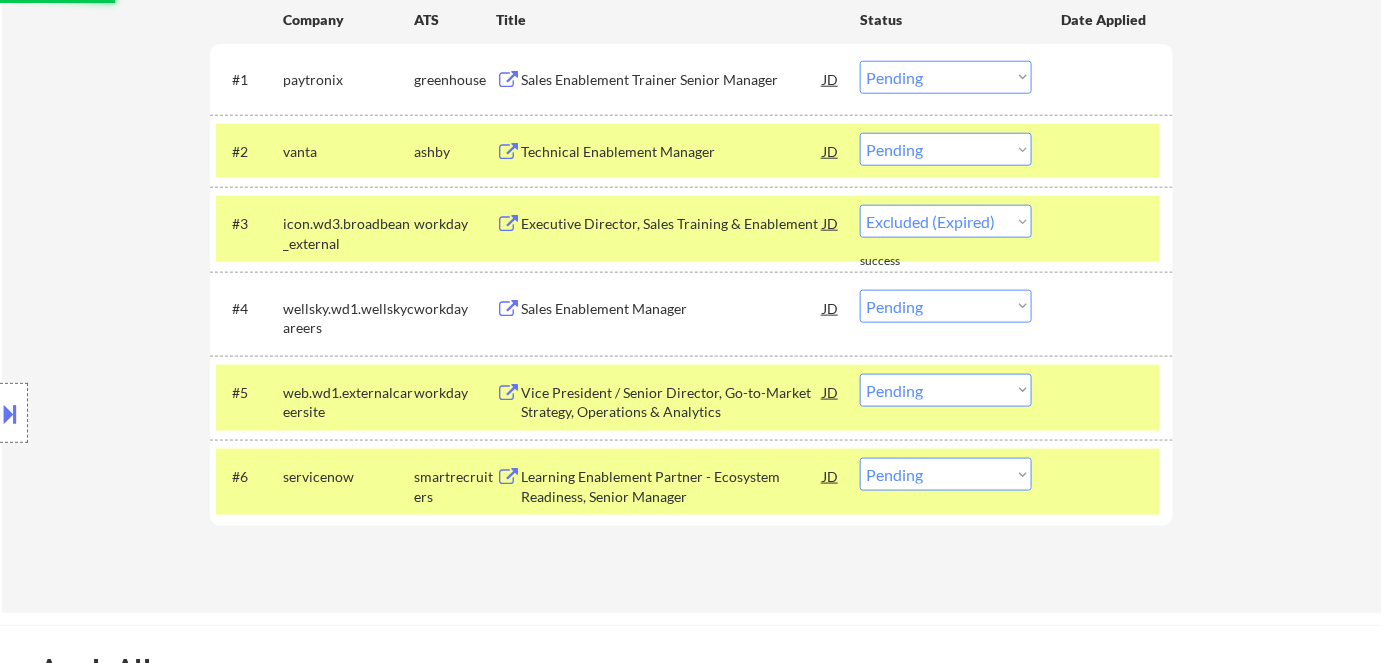 select on ""pending"" 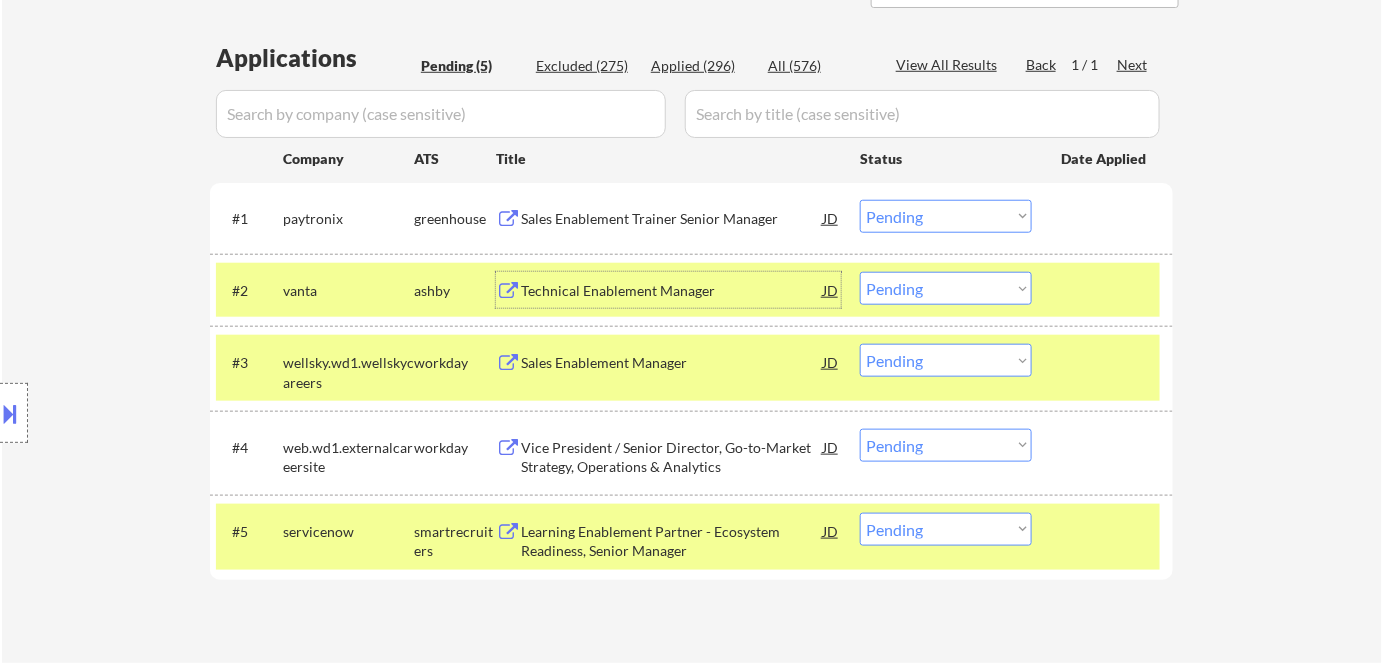 scroll, scrollTop: 454, scrollLeft: 0, axis: vertical 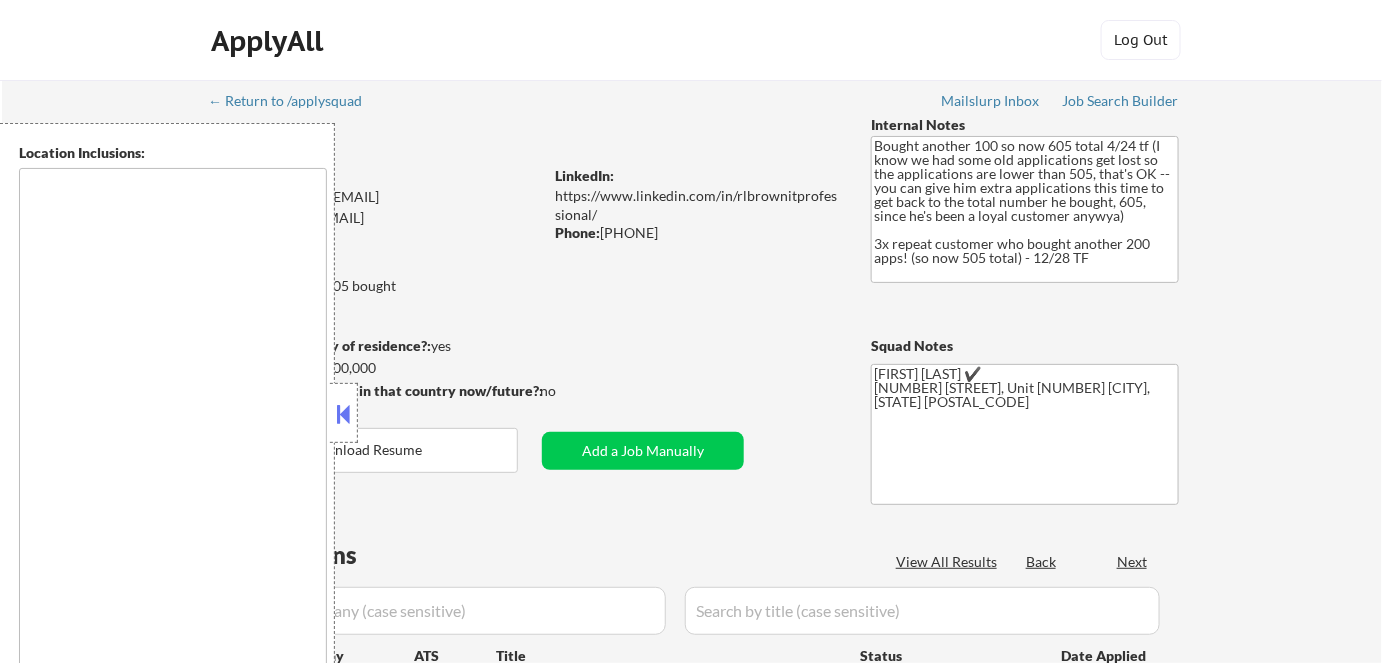 type on "remote" 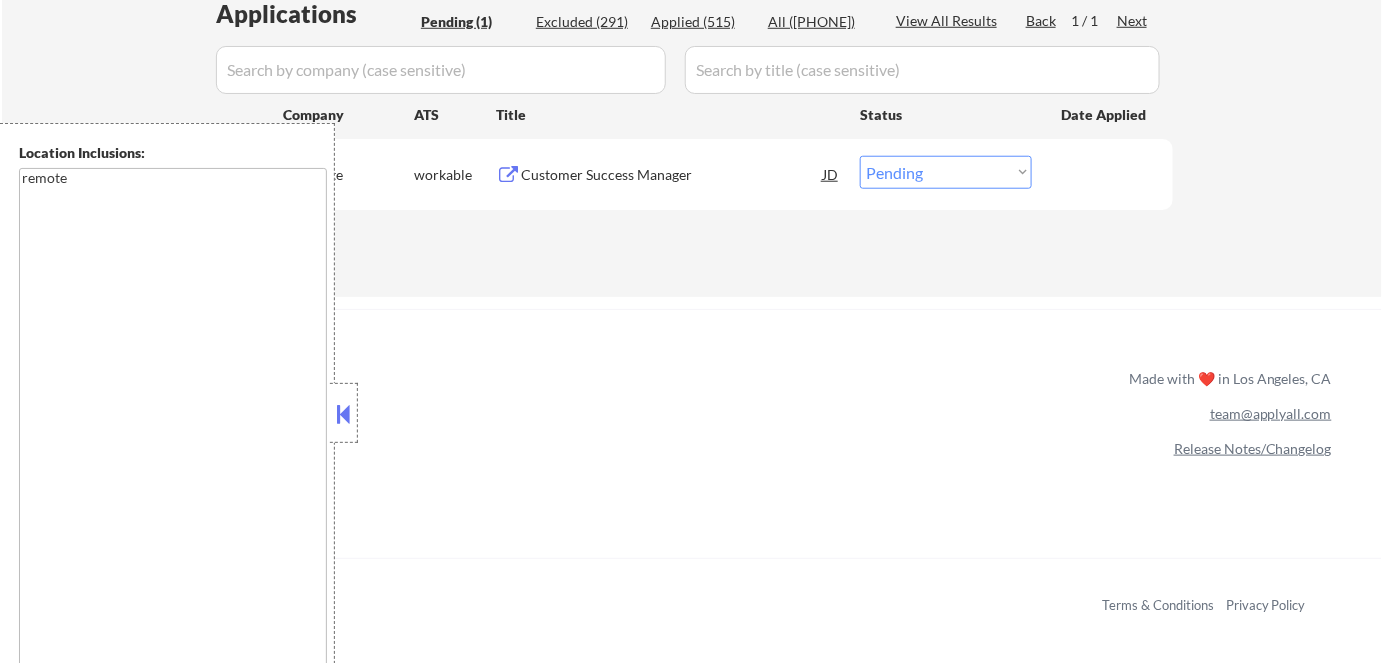 scroll, scrollTop: 545, scrollLeft: 0, axis: vertical 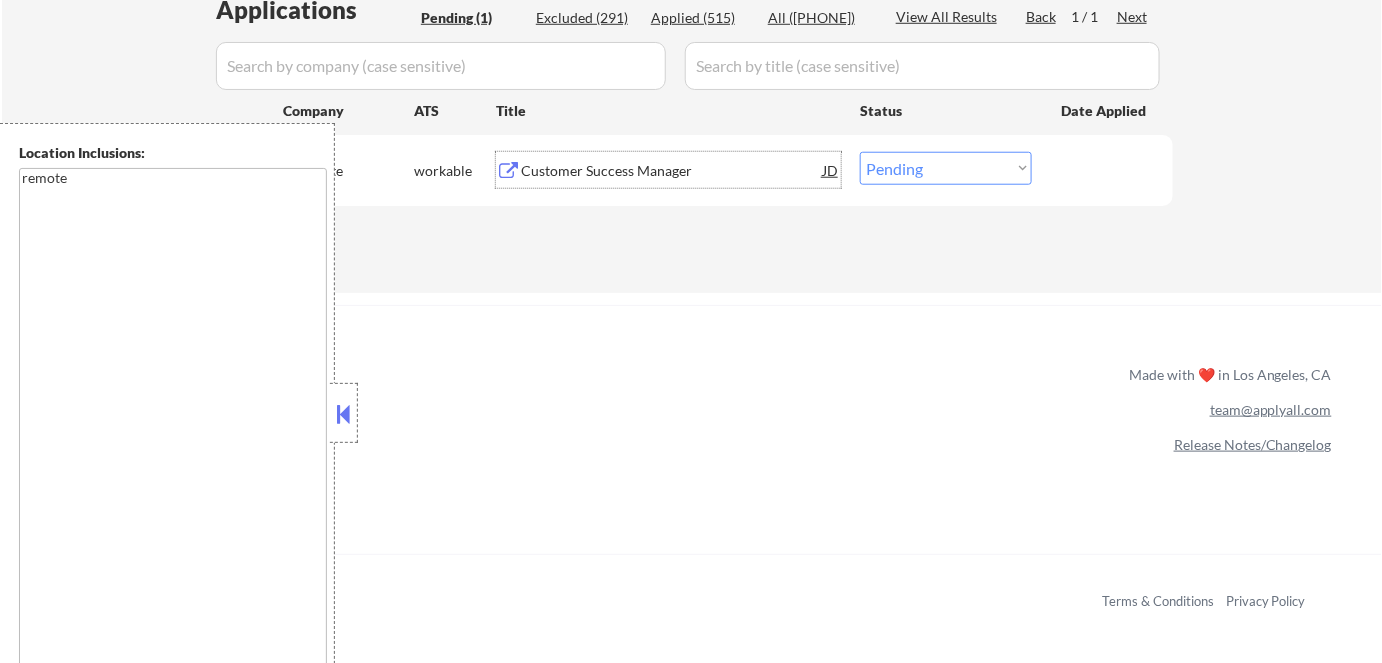 click on "Customer Success Manager" at bounding box center (672, 171) 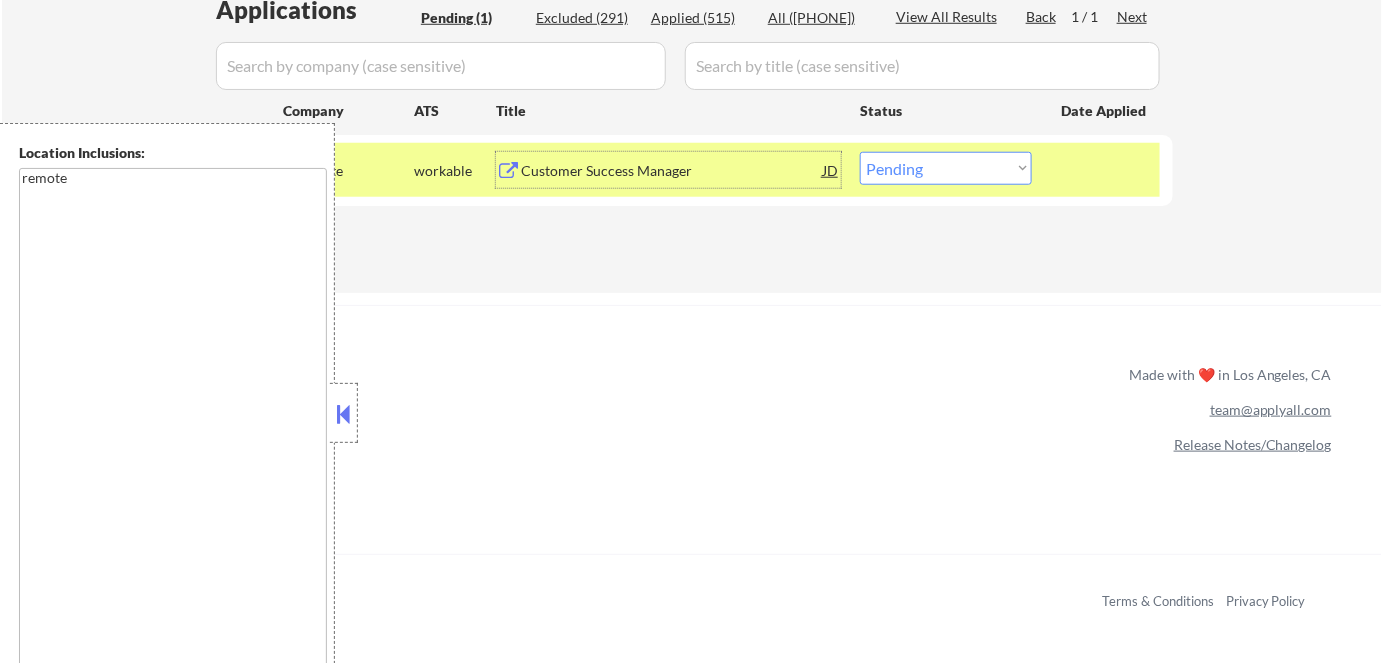 click on "Choose an option... Pending Applied Excluded (Questions) Excluded (Expired) Excluded (Location) Excluded (Bad Match) Excluded (Blocklist) Excluded (Salary) Excluded (Other)" at bounding box center (946, 168) 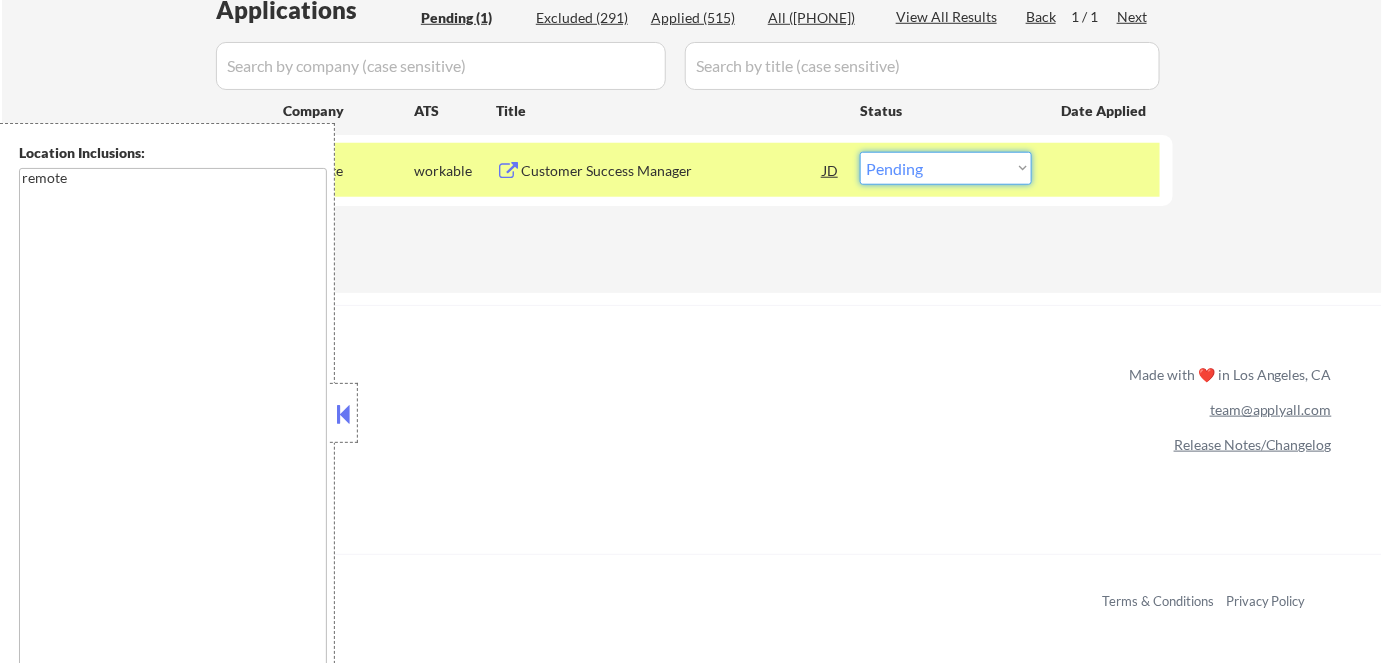 select on ""applied"" 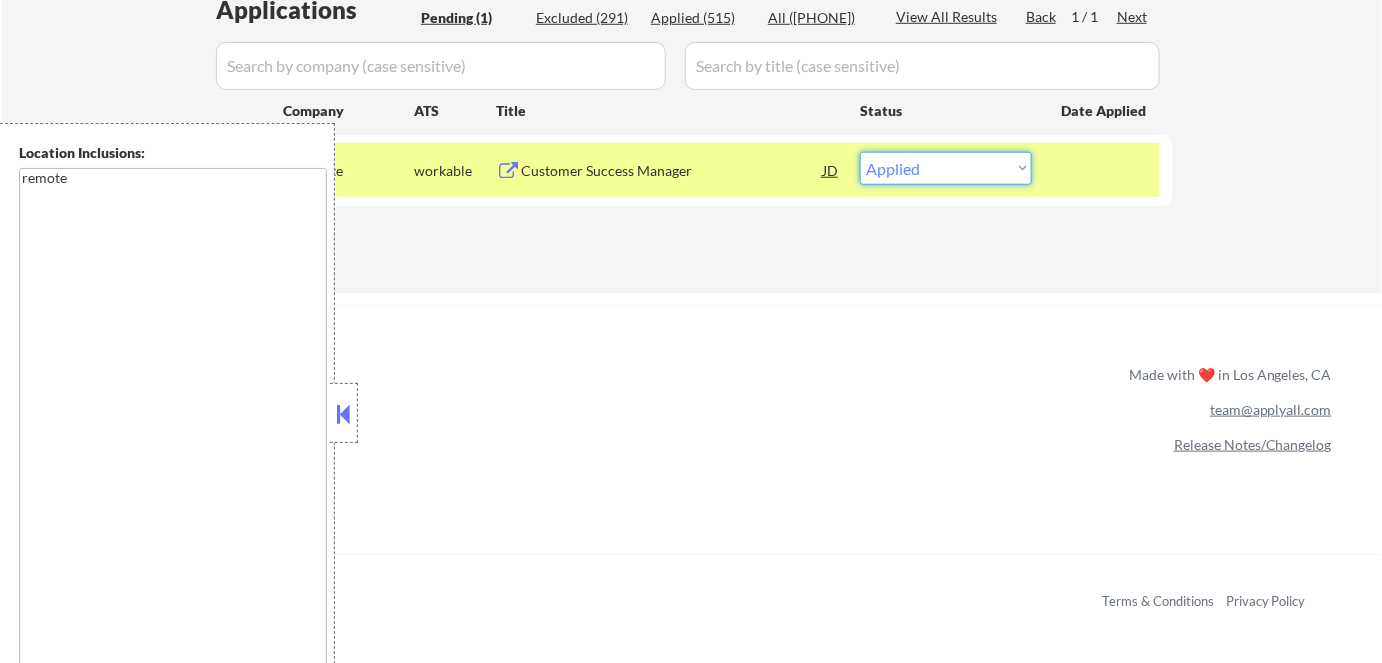 click on "Choose an option... Pending Applied Excluded (Questions) Excluded (Expired) Excluded (Location) Excluded (Bad Match) Excluded (Blocklist) Excluded (Salary) Excluded (Other)" at bounding box center (946, 168) 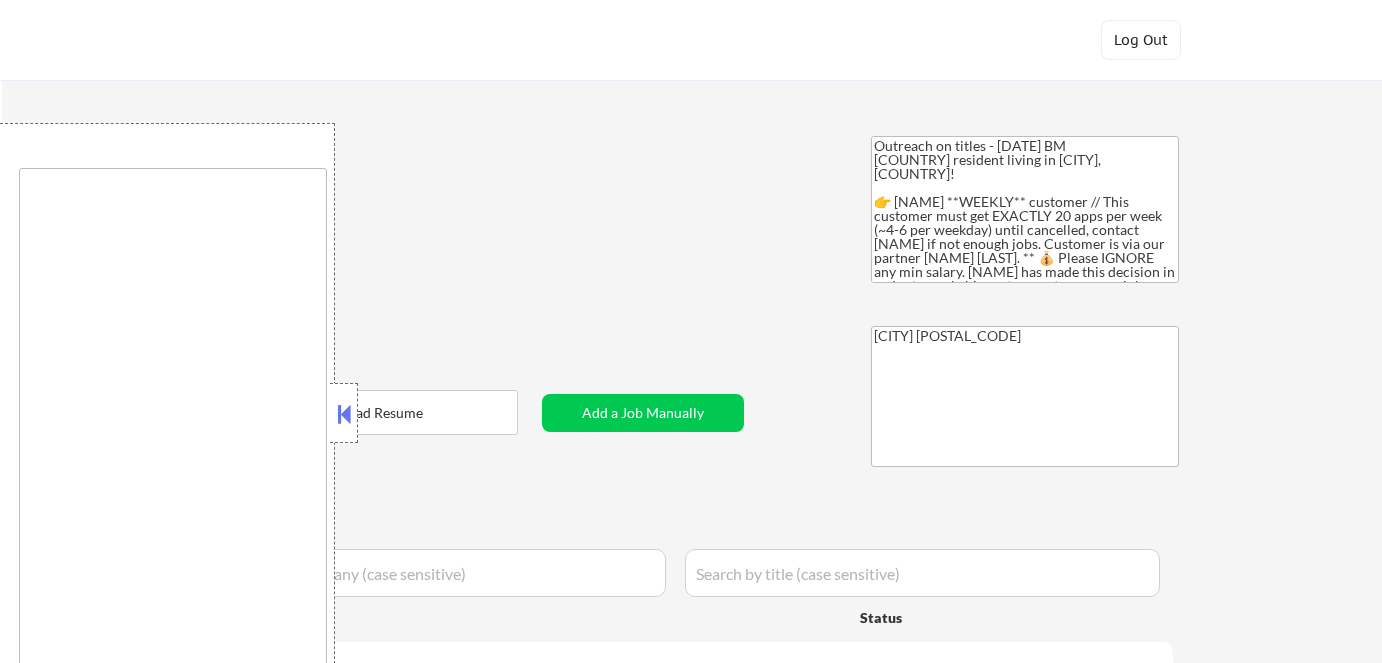 scroll, scrollTop: 0, scrollLeft: 0, axis: both 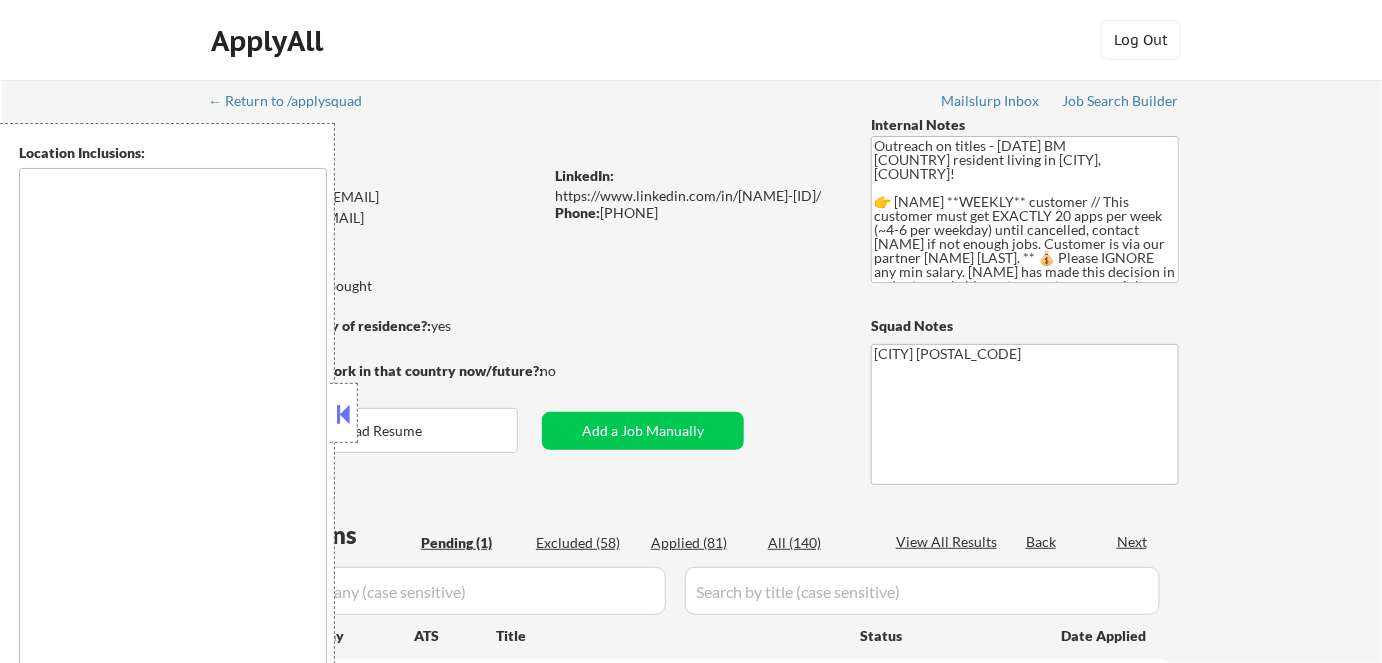 select on ""pending"" 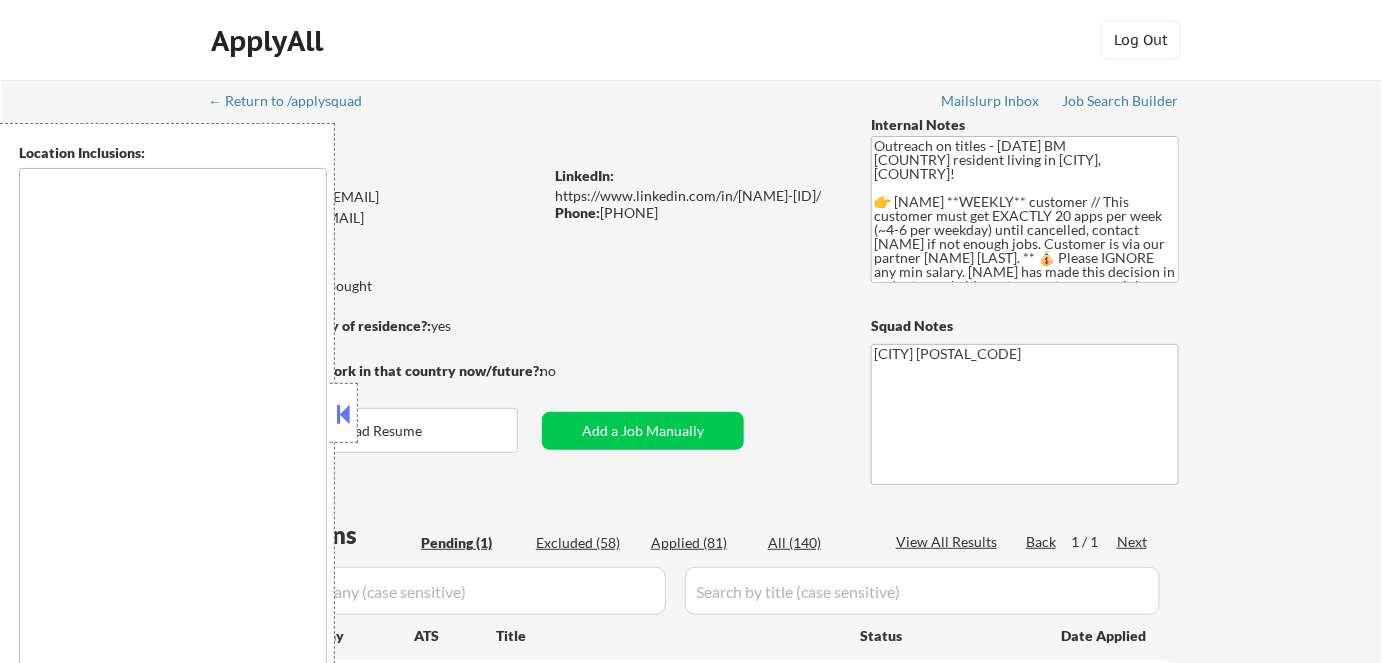 type on "remote" 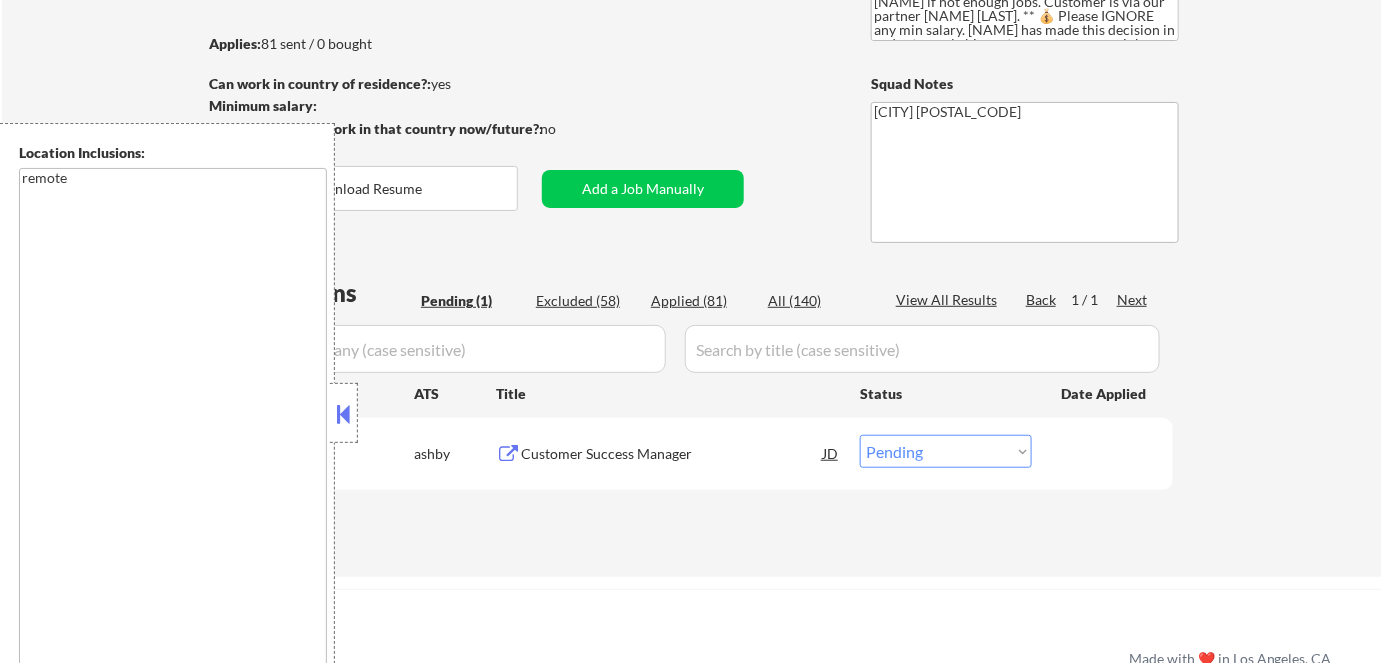 scroll, scrollTop: 272, scrollLeft: 0, axis: vertical 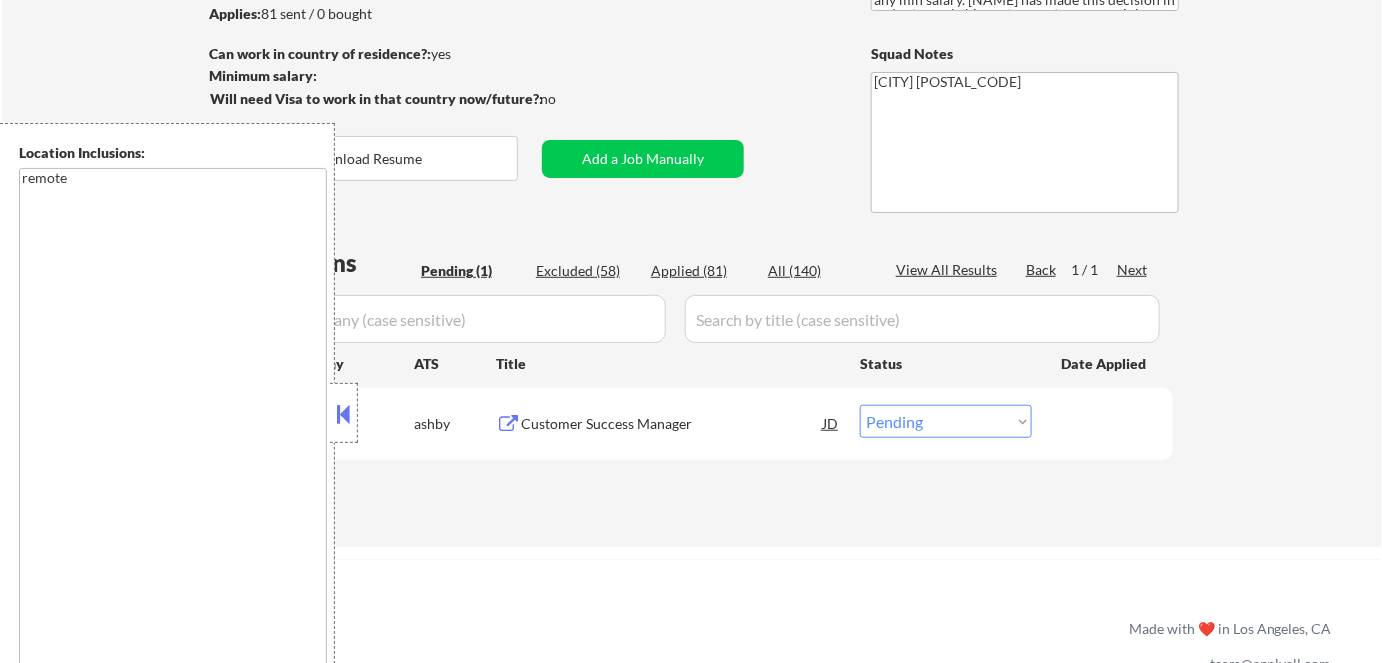 click at bounding box center [344, 414] 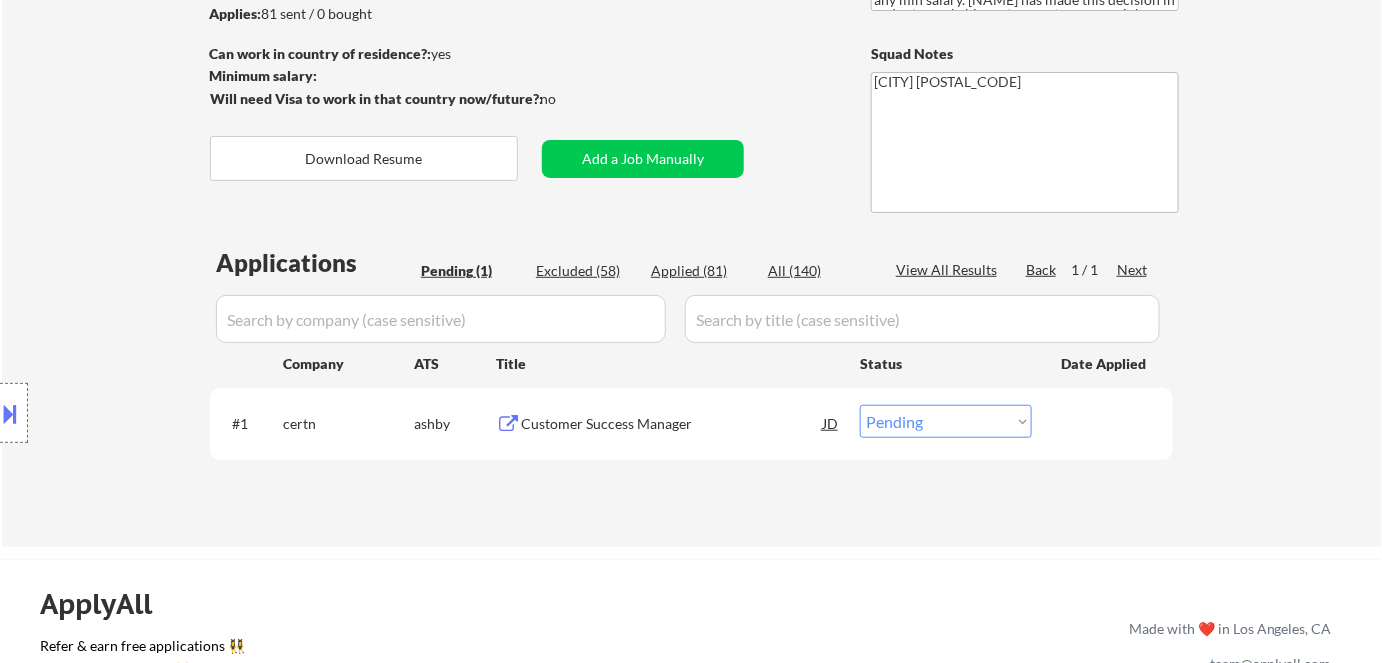 click on "Customer Success Manager" at bounding box center [672, 424] 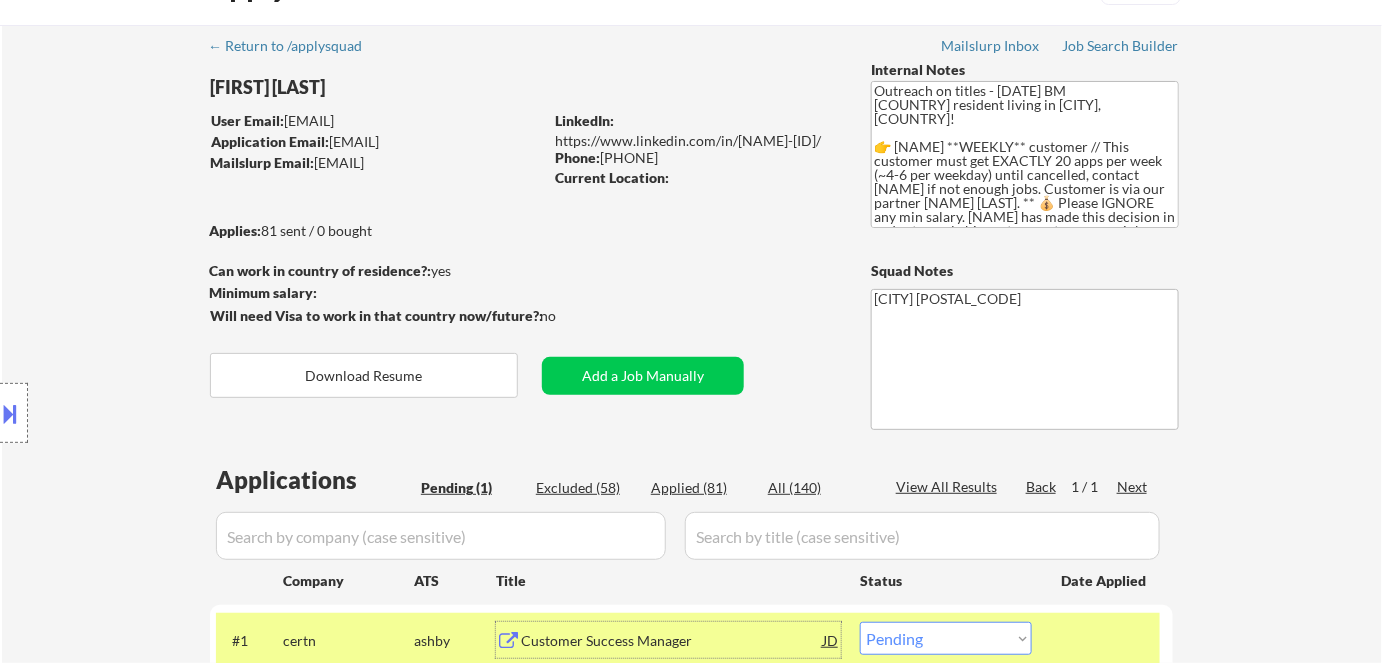 scroll, scrollTop: 0, scrollLeft: 0, axis: both 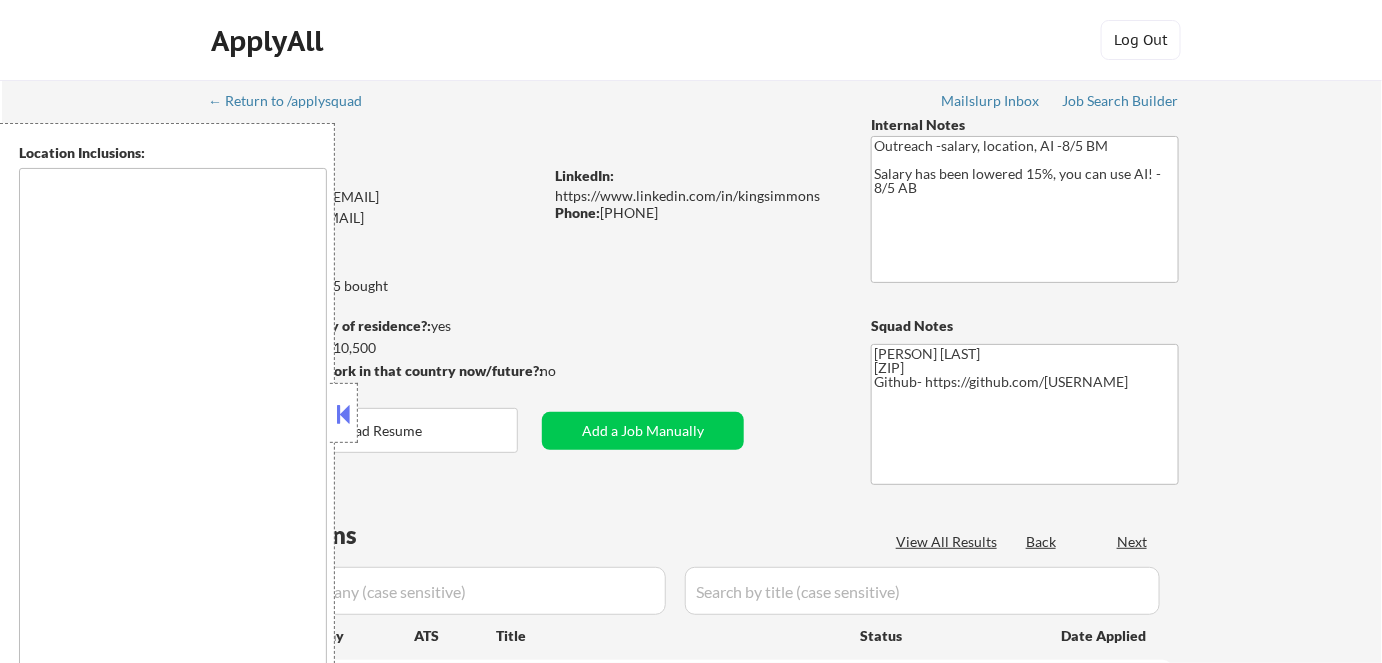 type on "[CITY], [STATE]   [CITY], [STATE]   [CITY], [STATE]   [CITY], [STATE]   [CITY], [STATE]   [CITY], [STATE]   [CITY], [STATE]   [CITY], [STATE]   [CITY], [STATE]   [CITY], [STATE]   [CITY], [STATE]   [CITY], [STATE]   [CITY], [STATE]   [CITY], [STATE]   [CITY], [STATE]   [CITY], [STATE]   [CITY], [STATE]   [CITY], [STATE]   [CITY], [STATE]" 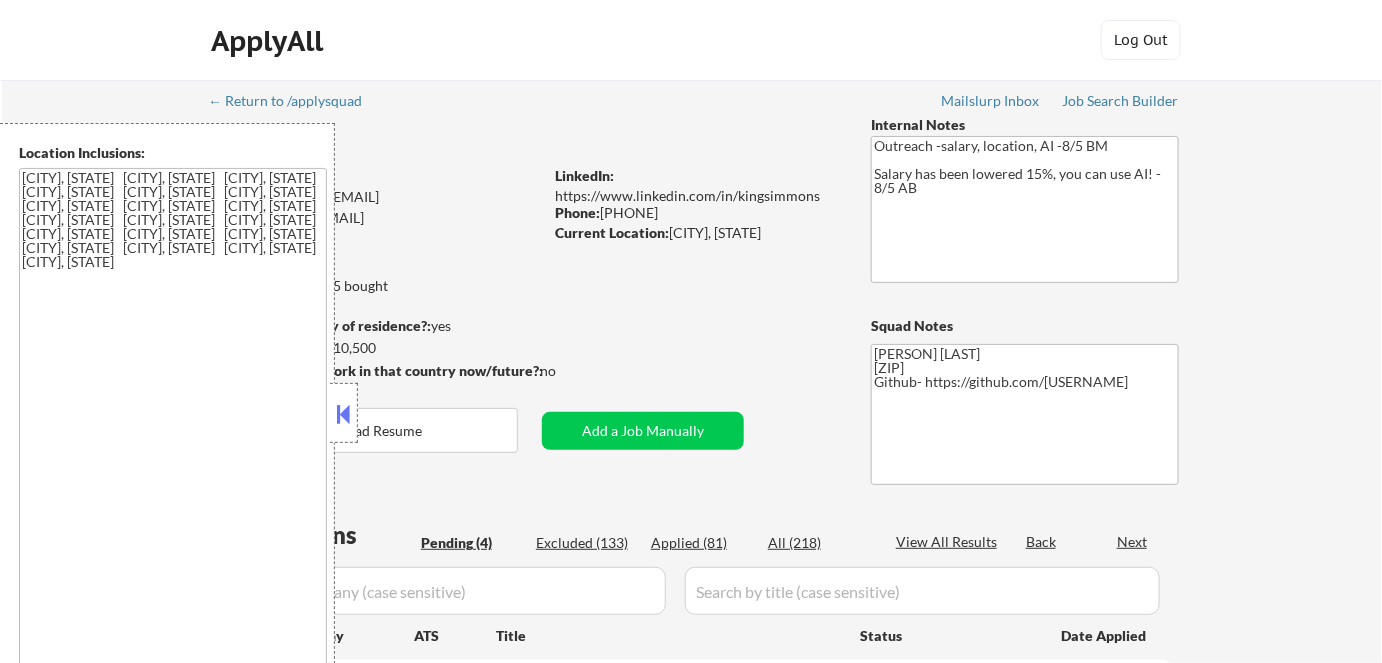select on ""pending"" 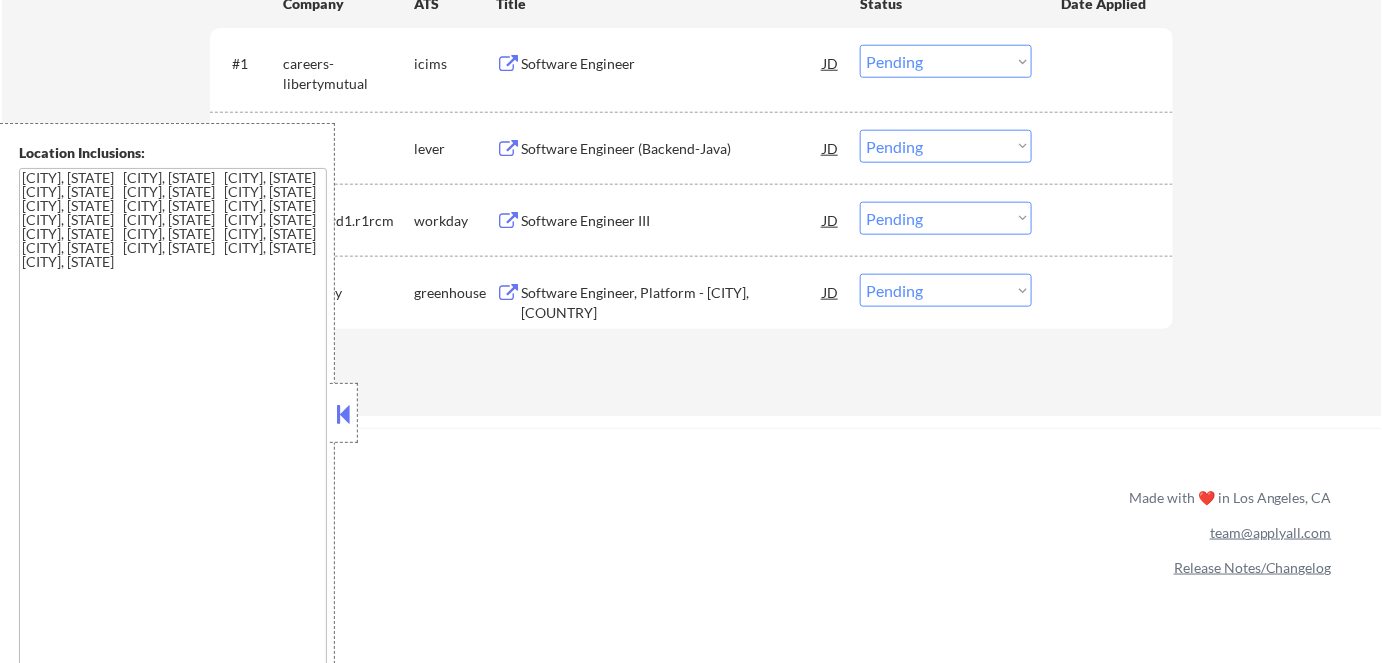 scroll, scrollTop: 636, scrollLeft: 0, axis: vertical 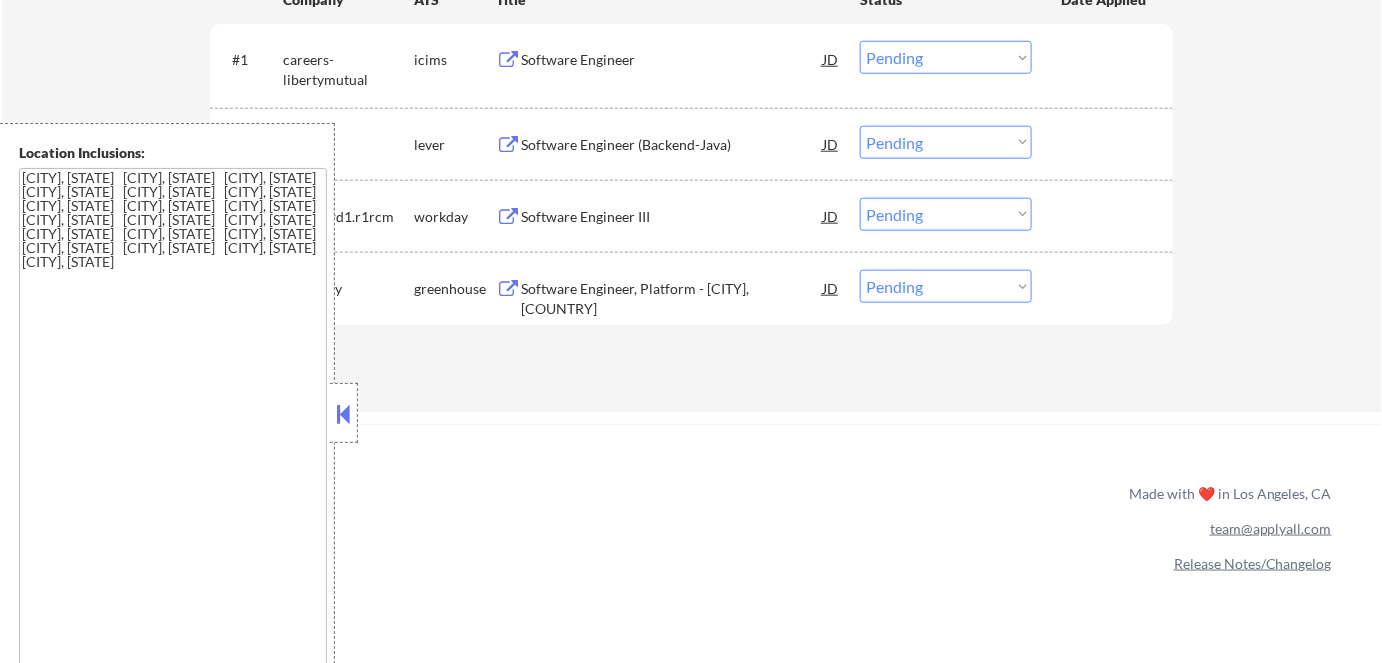 click at bounding box center [344, 414] 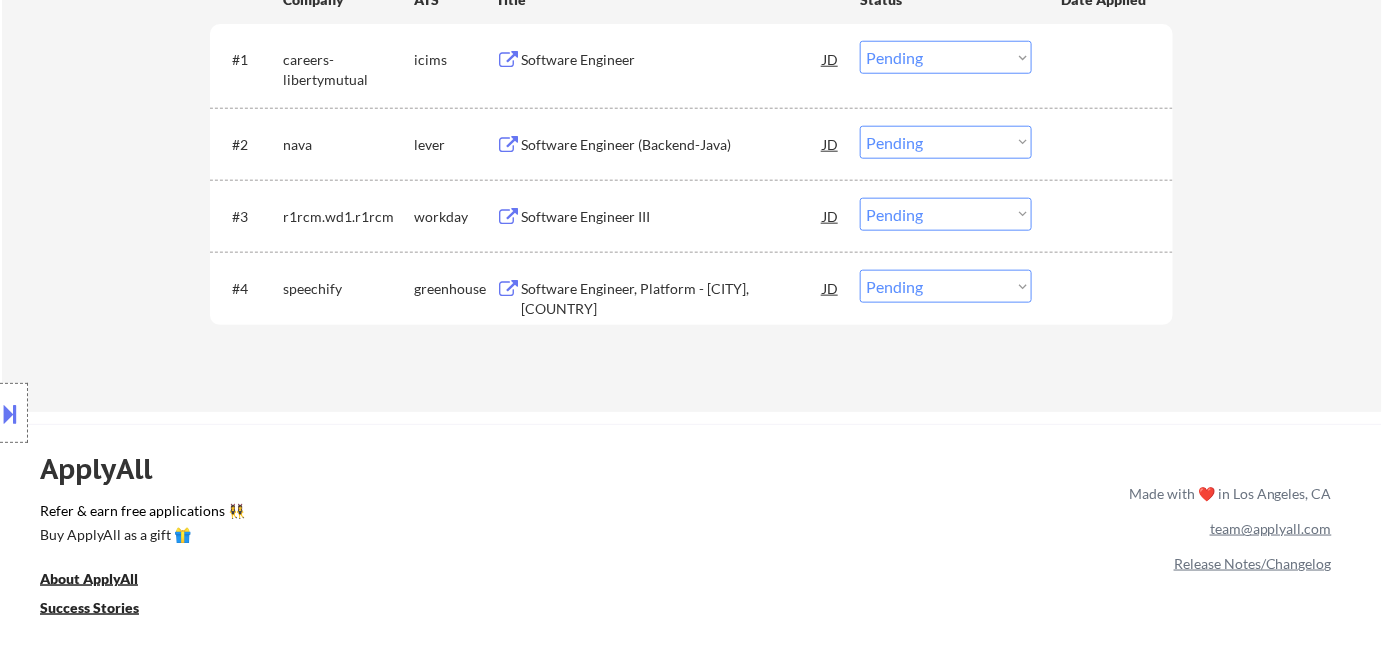 click on "ApplyAll Refer & earn free applications 👯‍♀️ Buy ApplyAll as a gift 🎁 About ApplyAll Success Stories Made with ❤️ in [CITY], [STATE]
team@example.com
Release Notes/Changelog Copyright © 2025 Apply All Inc Terms & Conditions      Privacy Policy" at bounding box center [691, 596] 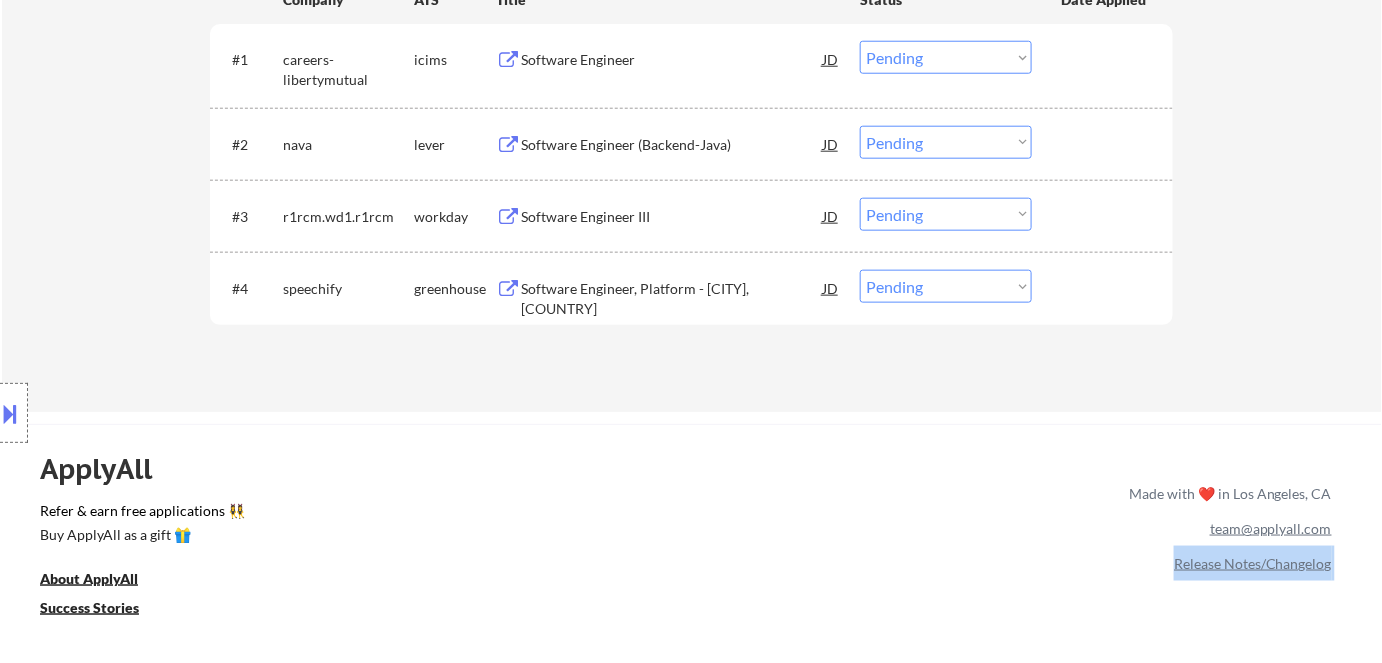 click on "ApplyAll Refer & earn free applications 👯‍♀️ Buy ApplyAll as a gift 🎁 About ApplyAll Success Stories Made with ❤️ in [CITY], [STATE]
team@example.com
Release Notes/Changelog Copyright © 2025 Apply All Inc Terms & Conditions      Privacy Policy" at bounding box center [691, 596] 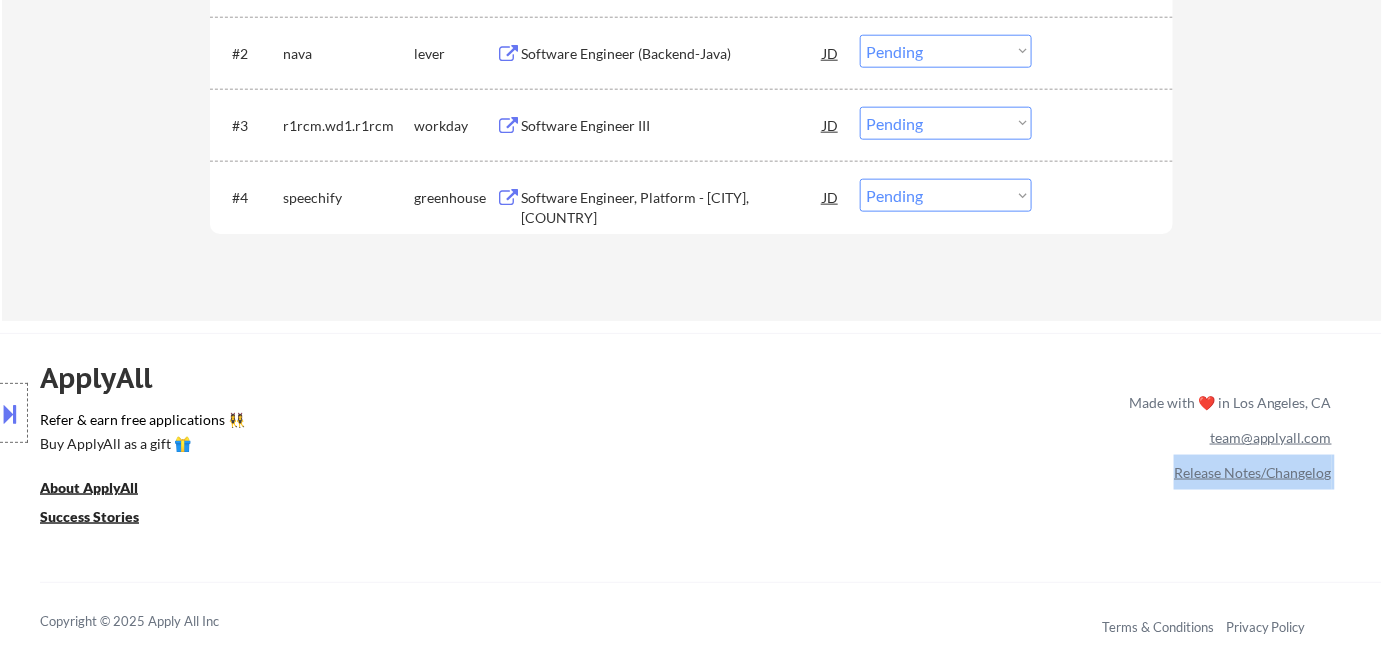 scroll, scrollTop: 636, scrollLeft: 0, axis: vertical 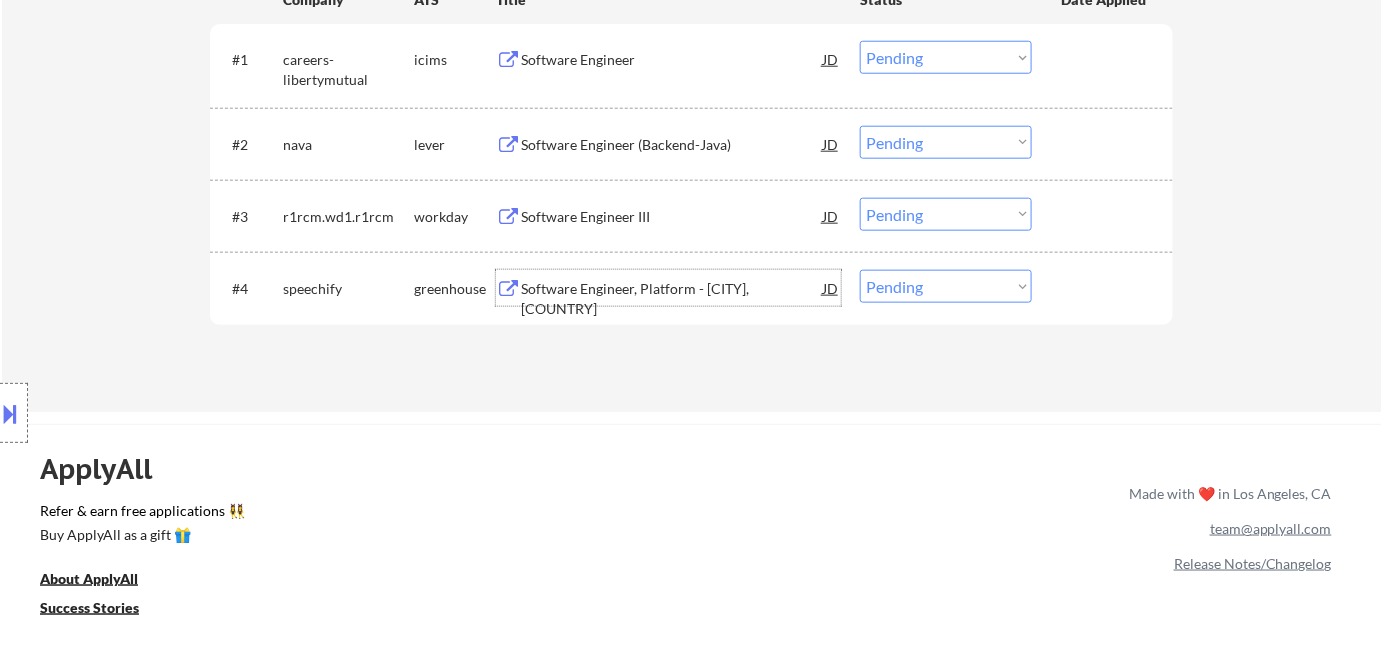 click on "Software Engineer, Platform - [CITY], [COUNTRY]" at bounding box center (672, 298) 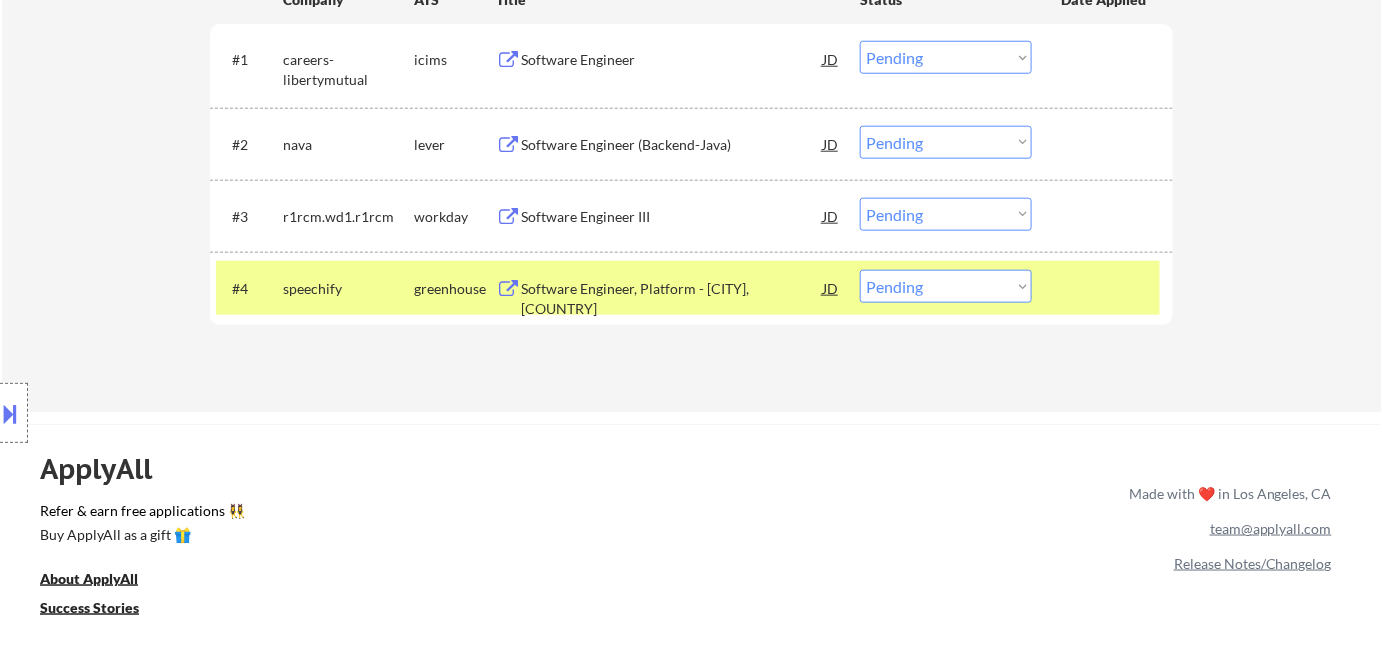 click on "ApplyAll Refer & earn free applications 👯‍♀️ Buy ApplyAll as a gift 🎁 About ApplyAll Success Stories Made with ❤️ in [CITY], [STATE]
team@example.com
Release Notes/Changelog Copyright © 2025 Apply All Inc Terms & Conditions      Privacy Policy" at bounding box center (691, 596) 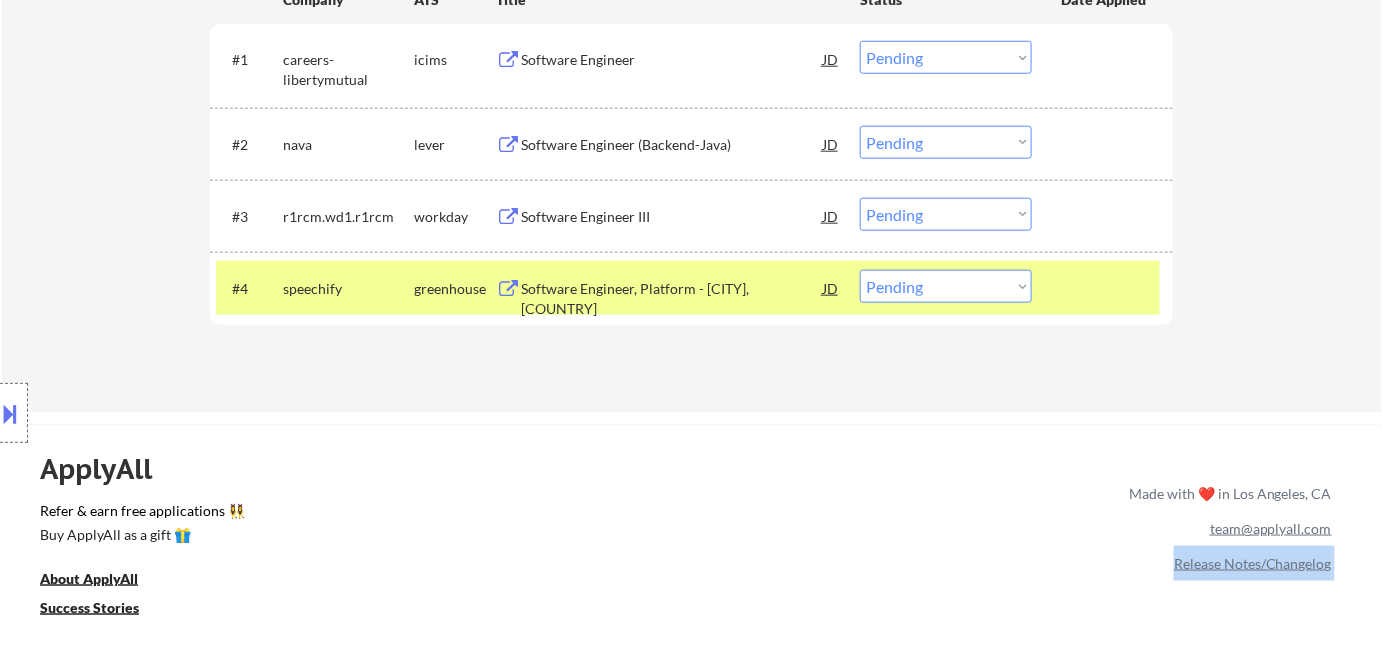 click on "ApplyAll Refer & earn free applications 👯‍♀️ Buy ApplyAll as a gift 🎁 About ApplyAll Success Stories Made with ❤️ in [CITY], [STATE]
team@example.com
Release Notes/Changelog Copyright © 2025 Apply All Inc Terms & Conditions      Privacy Policy" at bounding box center (691, 596) 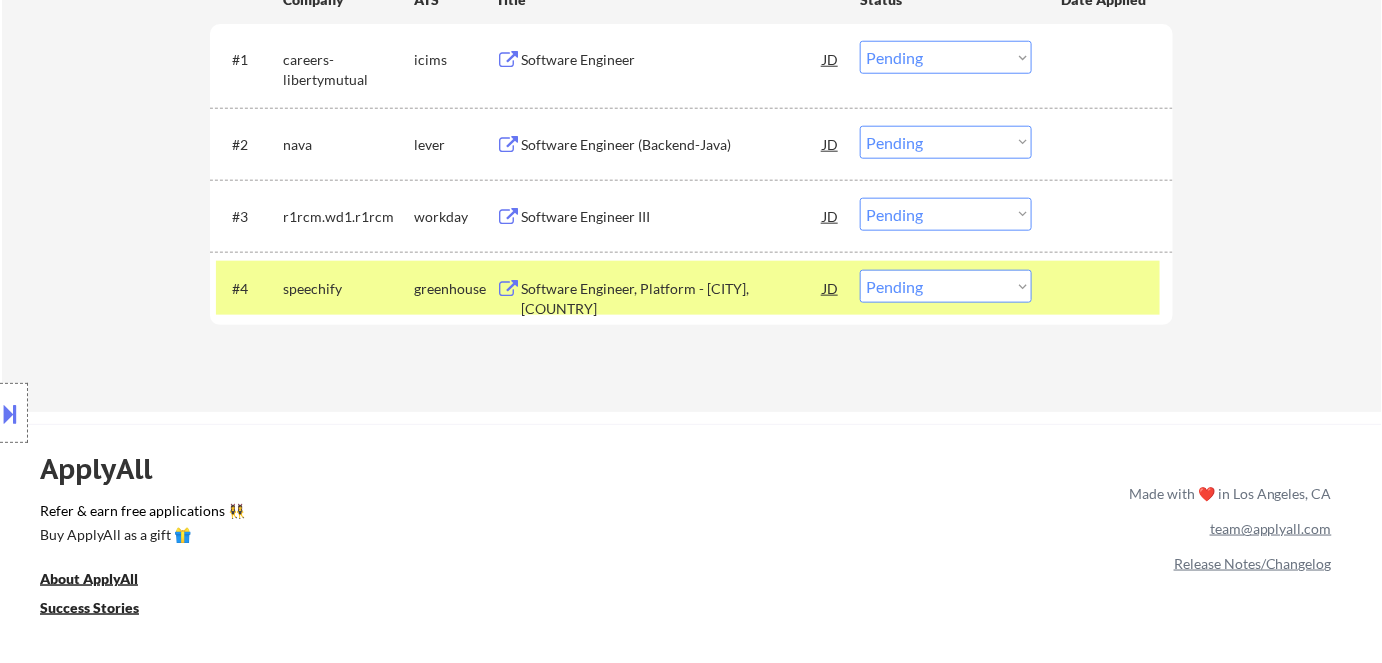 click on "← Return to /applysquad Mailslurp Inbox Job Search Builder [PERSON] [LAST]
User Email:  [EMAIL]
Application Email:  [EMAIL]
Mailslurp Email:  [EMAIL]
LinkedIn:   https://www.linkedin.com/in/[USERNAME]
Phone:  [PHONE]
Current Location:  [CITY], [STATE]
Applies:  81 sent / 205 bought
Internal Notes
Outreach -salary, location, AI -8/5 BM
Salary has been lowered 15%, you can use AI! - 8/5 AB
Can work in country of residence?:  yes
Squad Notes
Minimum salary:  $110,500
Will need Visa to work in that country now/future?:   no
Download Resume
Add a Job Manually
[PERSON] [LAST]
[ZIP]
Github- https://github.com/[USERNAME]
Applications Pending (4)
Excluded (133)
Applied (81)
All (218)
View All Results
Back 1 / 1
Next
Company ATS Title Status Date Applied
#1 careers-libertymutual icims Software Engineer JD
Choose an option...
Pending
Applied
Excluded (Questions)
Excluded (Expired)
Excluded (Location)
Excluded (Bad Match)
Excluded (Blocklist)
Excluded (Salary)
#2 nava" at bounding box center [692, -80] 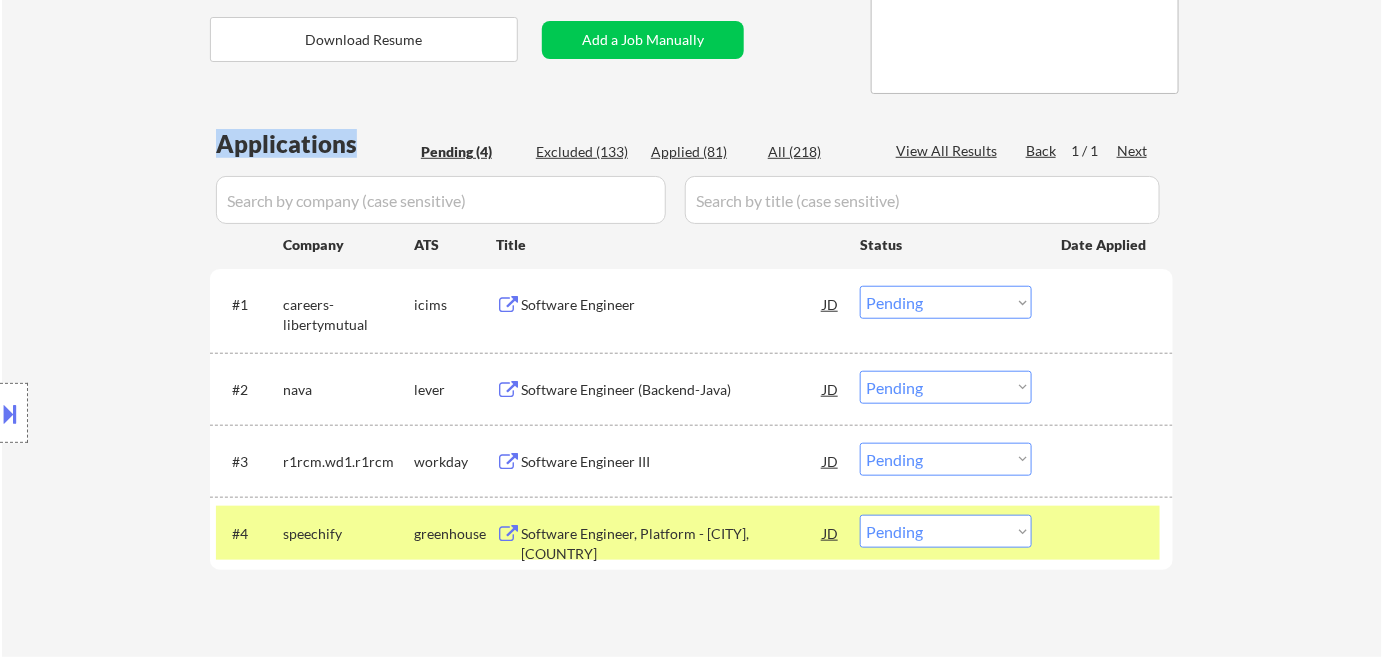 scroll, scrollTop: 363, scrollLeft: 0, axis: vertical 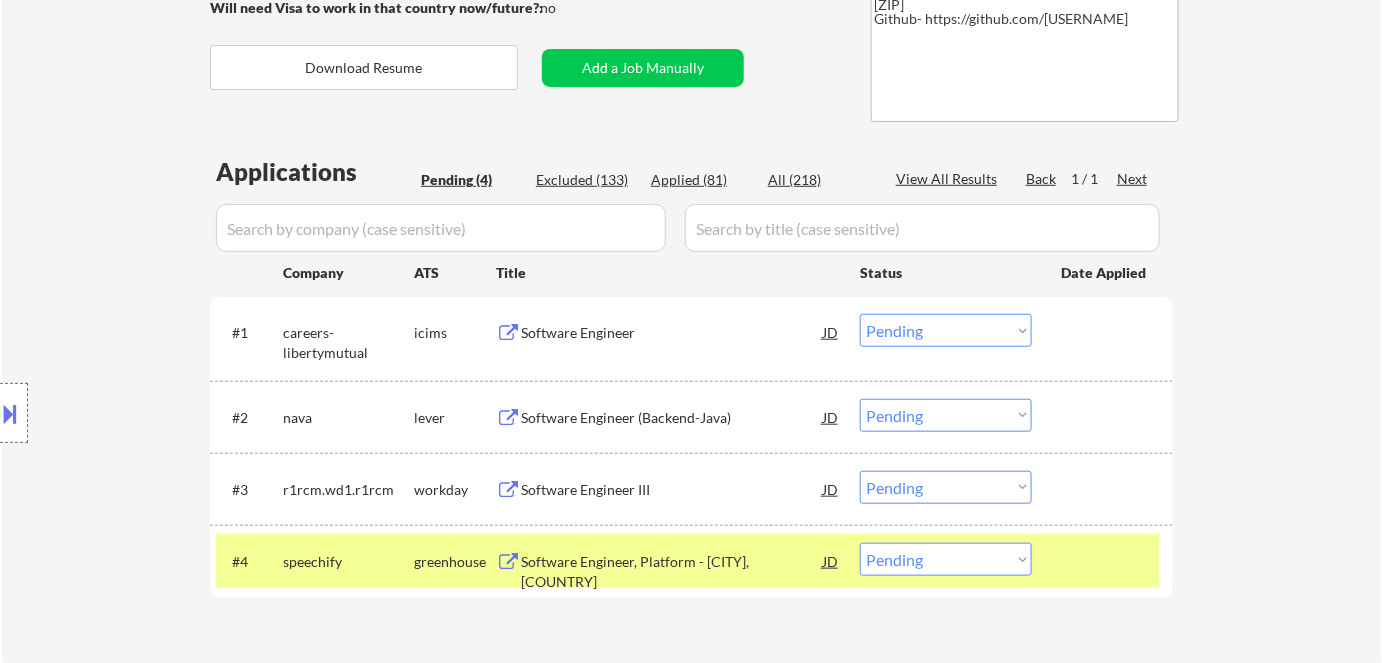 click on "Software Engineer" at bounding box center [672, 333] 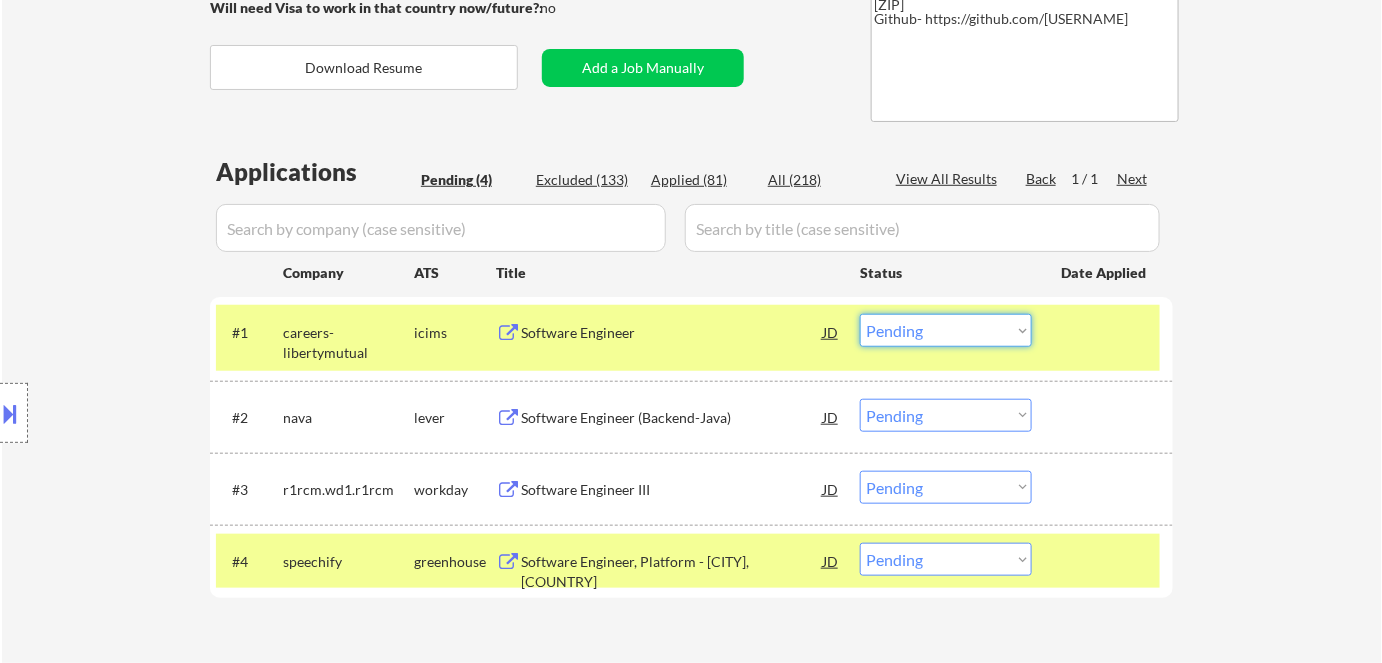 click on "Choose an option... Pending Applied Excluded (Questions) Excluded (Expired) Excluded (Location) Excluded (Bad Match) Excluded (Blocklist) Excluded (Salary) Excluded (Other)" at bounding box center (946, 330) 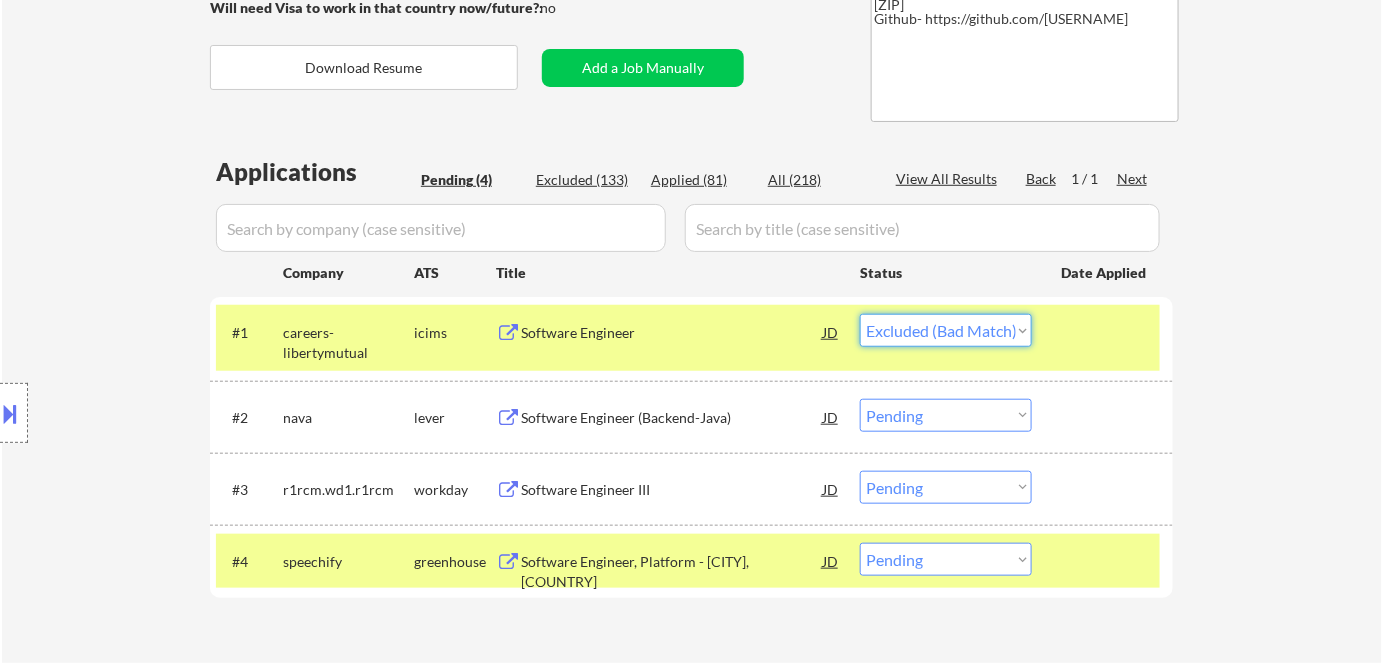 click on "Choose an option... Pending Applied Excluded (Questions) Excluded (Expired) Excluded (Location) Excluded (Bad Match) Excluded (Blocklist) Excluded (Salary) Excluded (Other)" at bounding box center (946, 330) 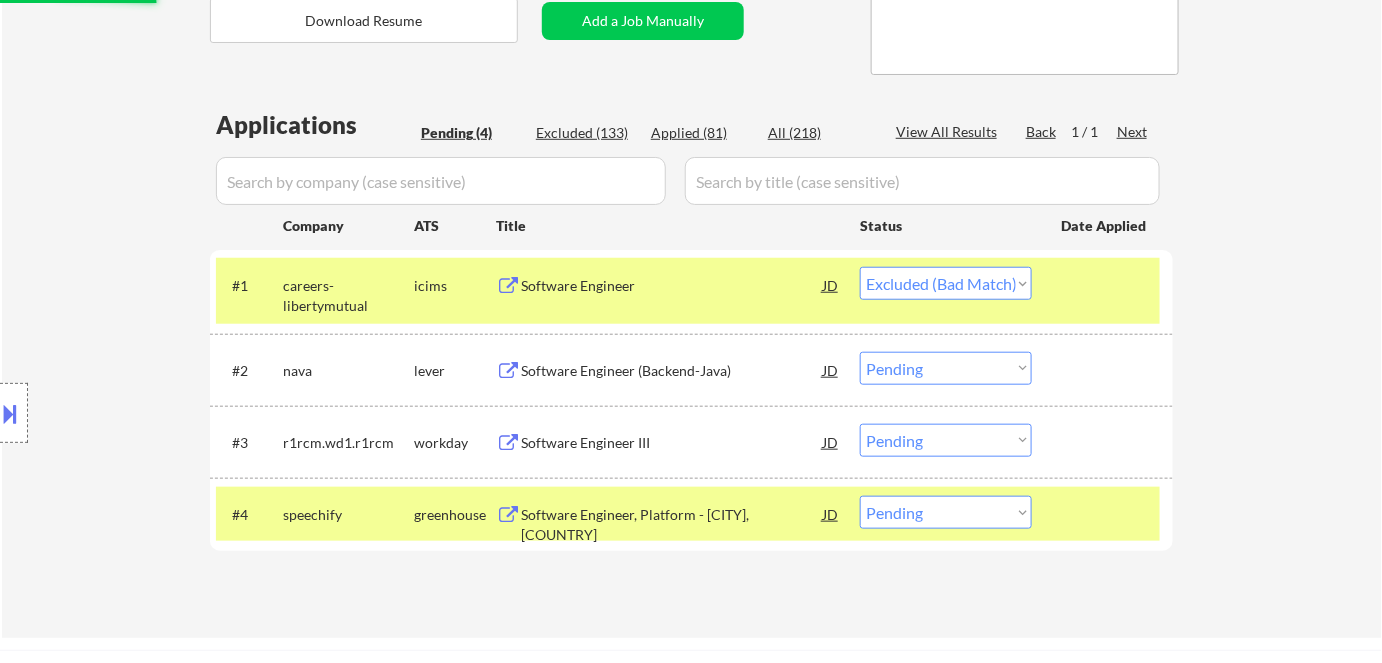 scroll, scrollTop: 454, scrollLeft: 0, axis: vertical 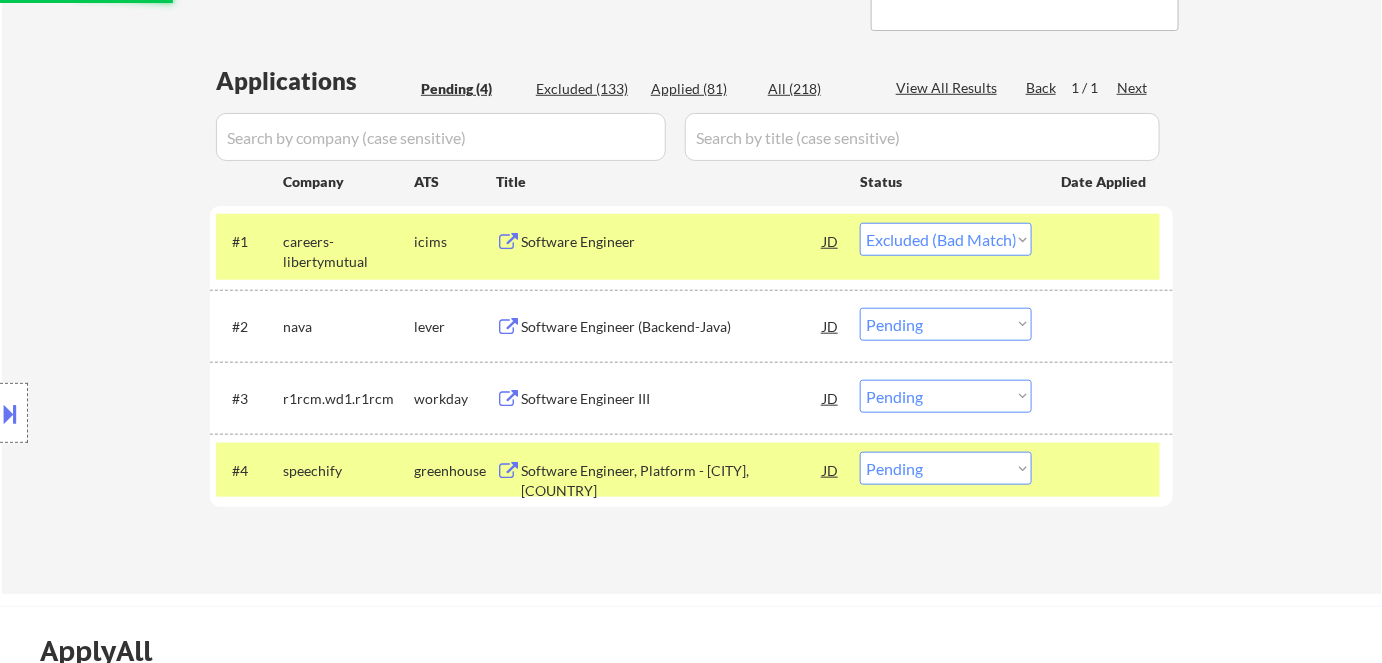 click on "Software Engineer (Backend-Java)" at bounding box center [672, 327] 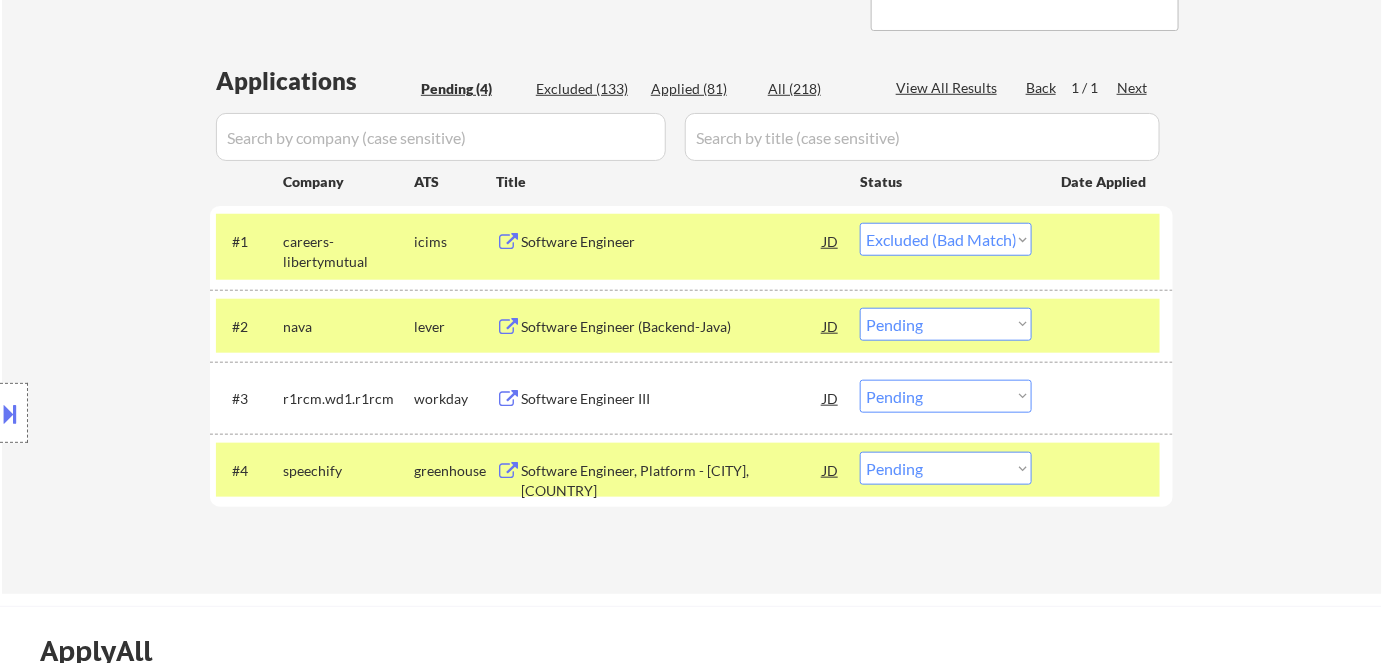 select on ""pending"" 